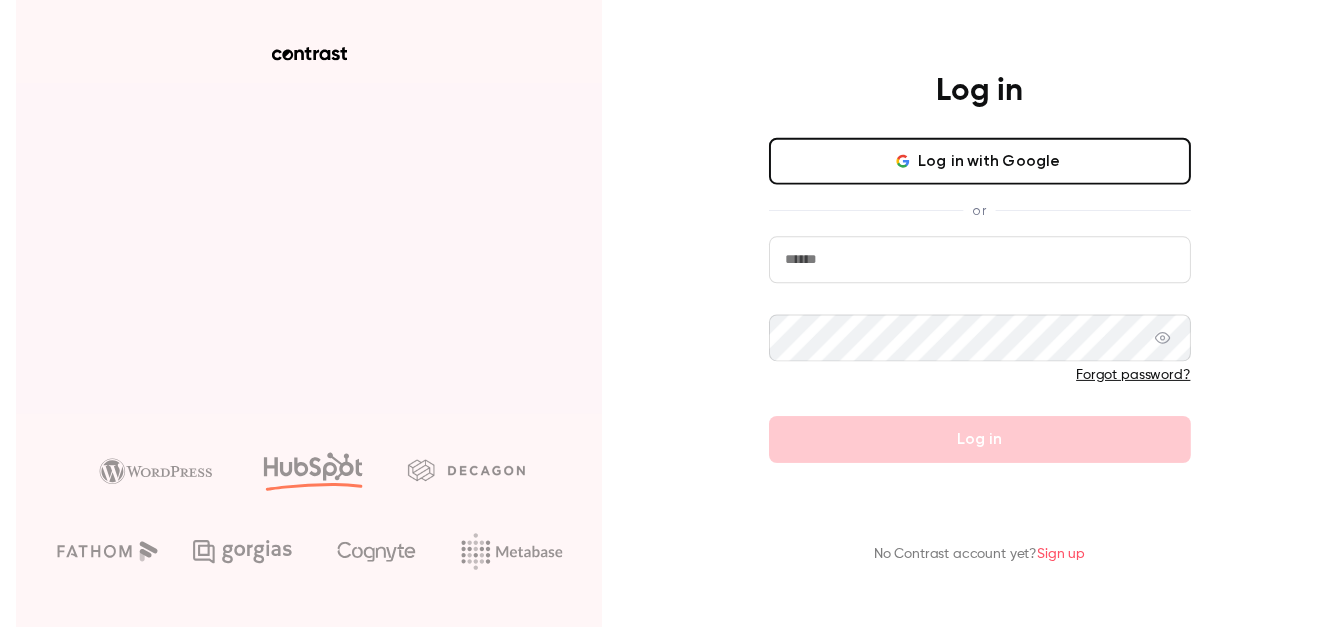 scroll, scrollTop: 0, scrollLeft: 0, axis: both 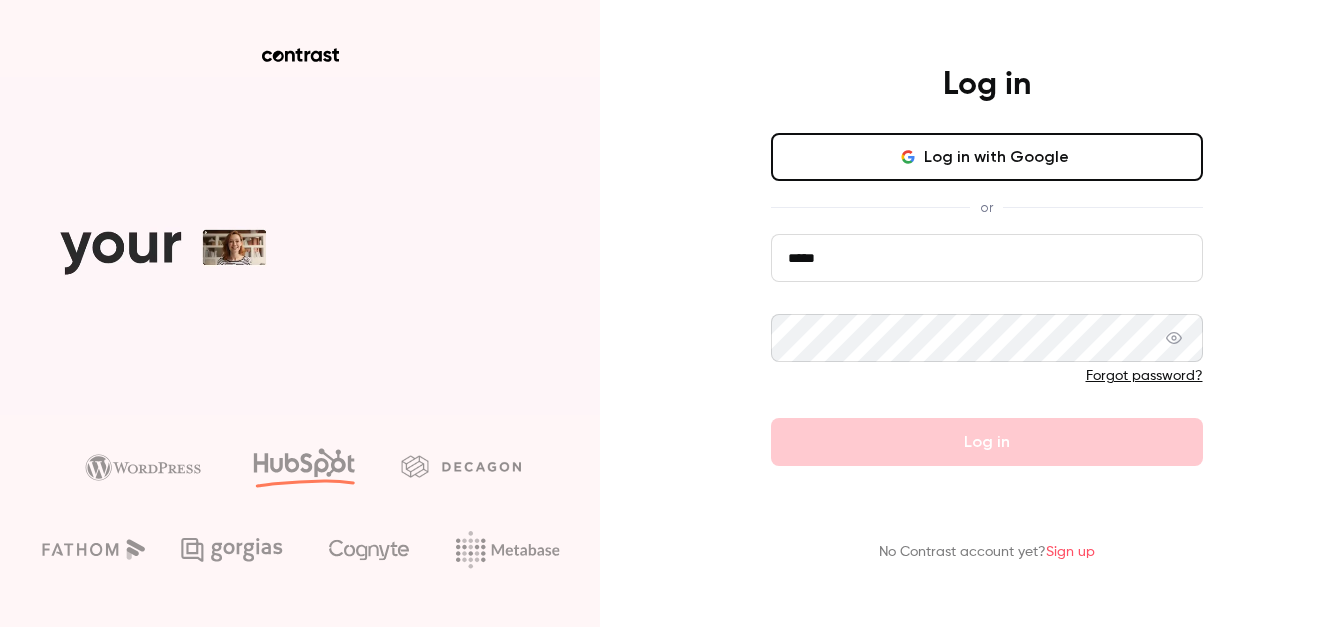 click on "*****" at bounding box center [987, 258] 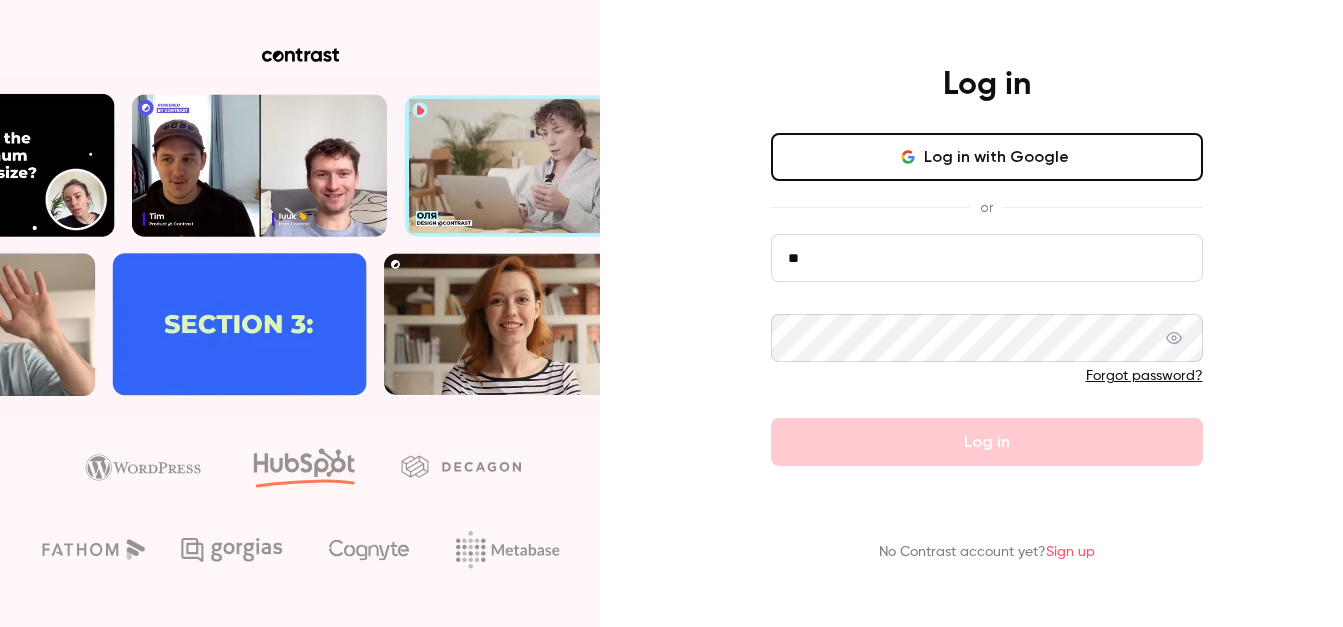 type on "*" 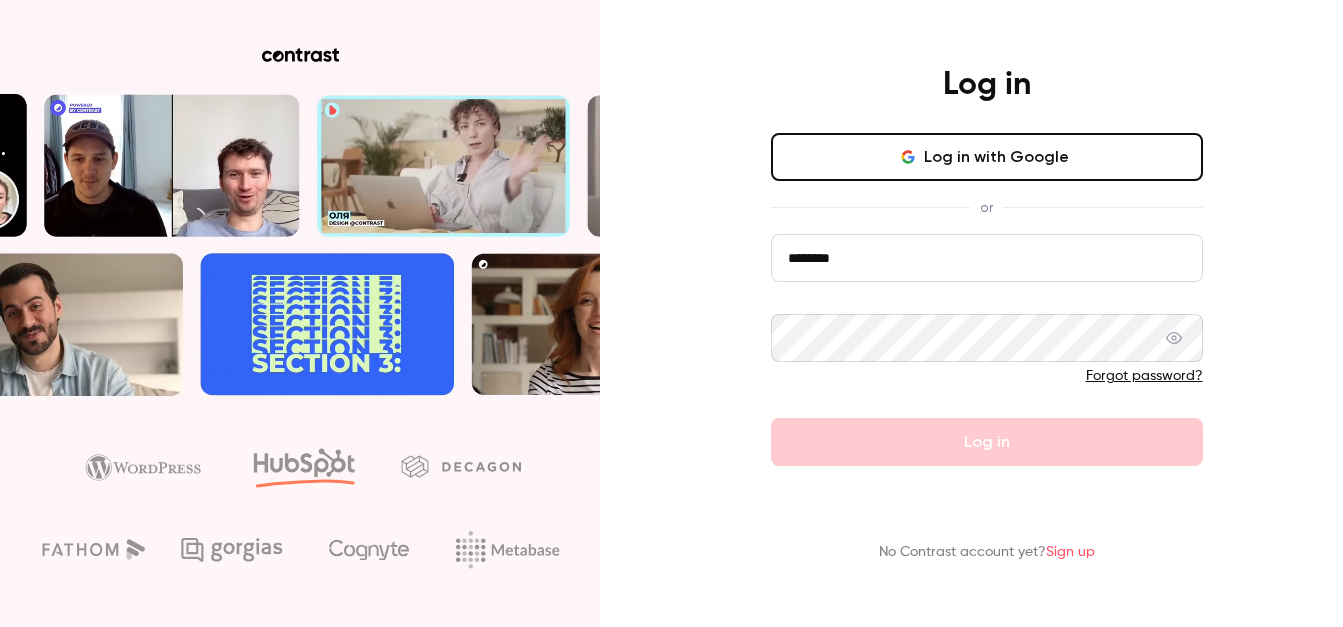 type on "**********" 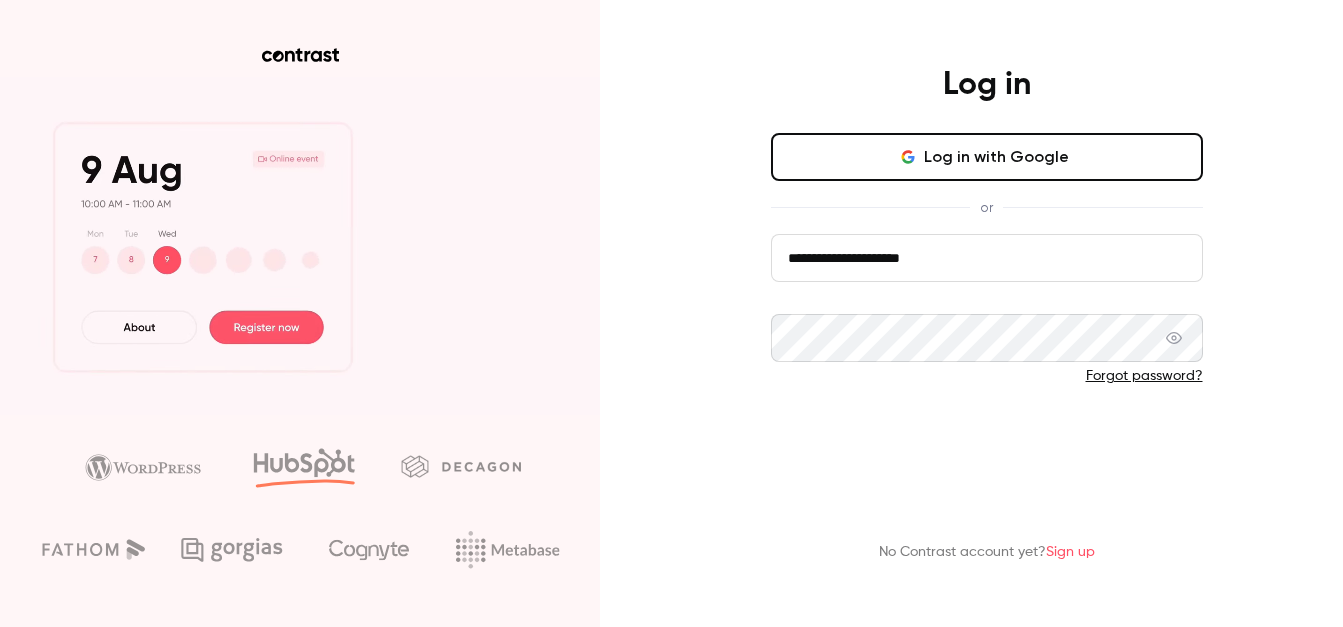 click on "Log in" at bounding box center (987, 442) 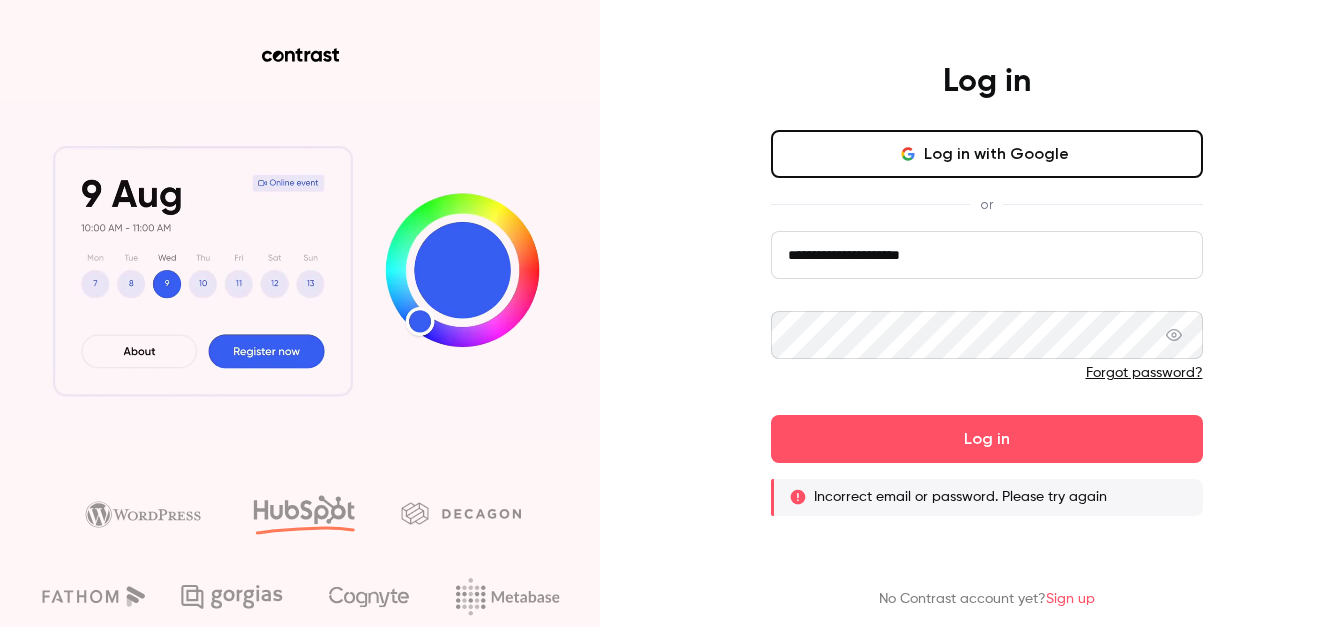 click on "Forgot password?" at bounding box center (1144, 373) 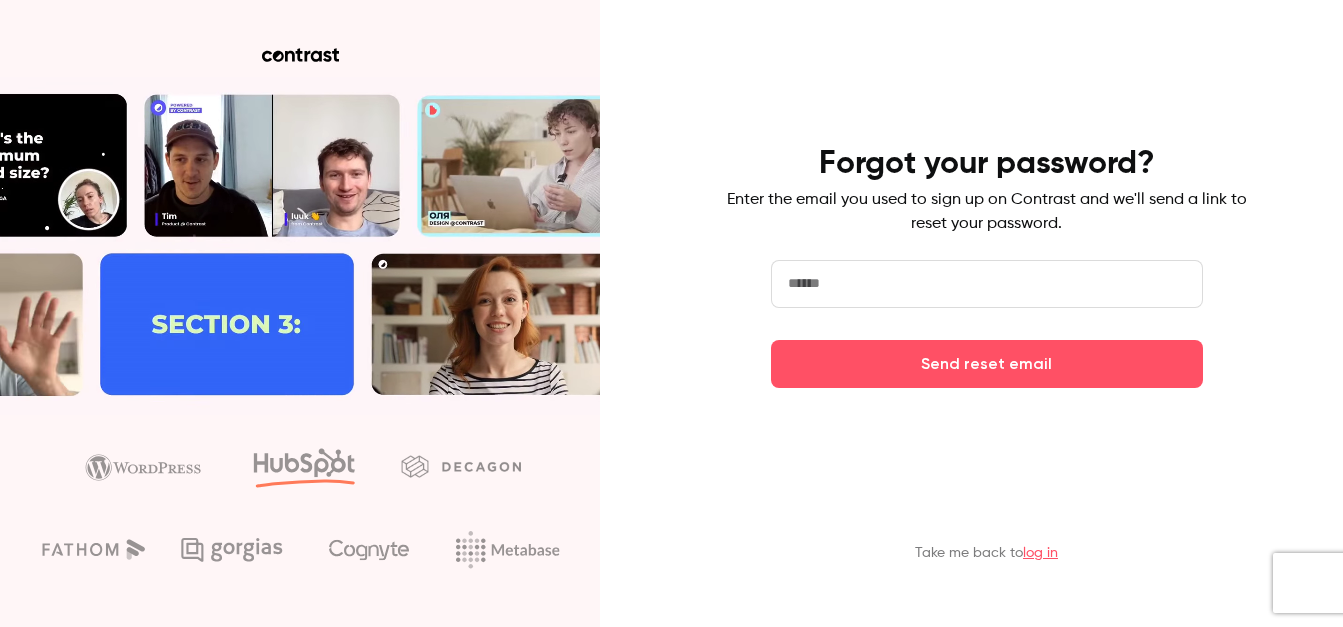 click at bounding box center (987, 284) 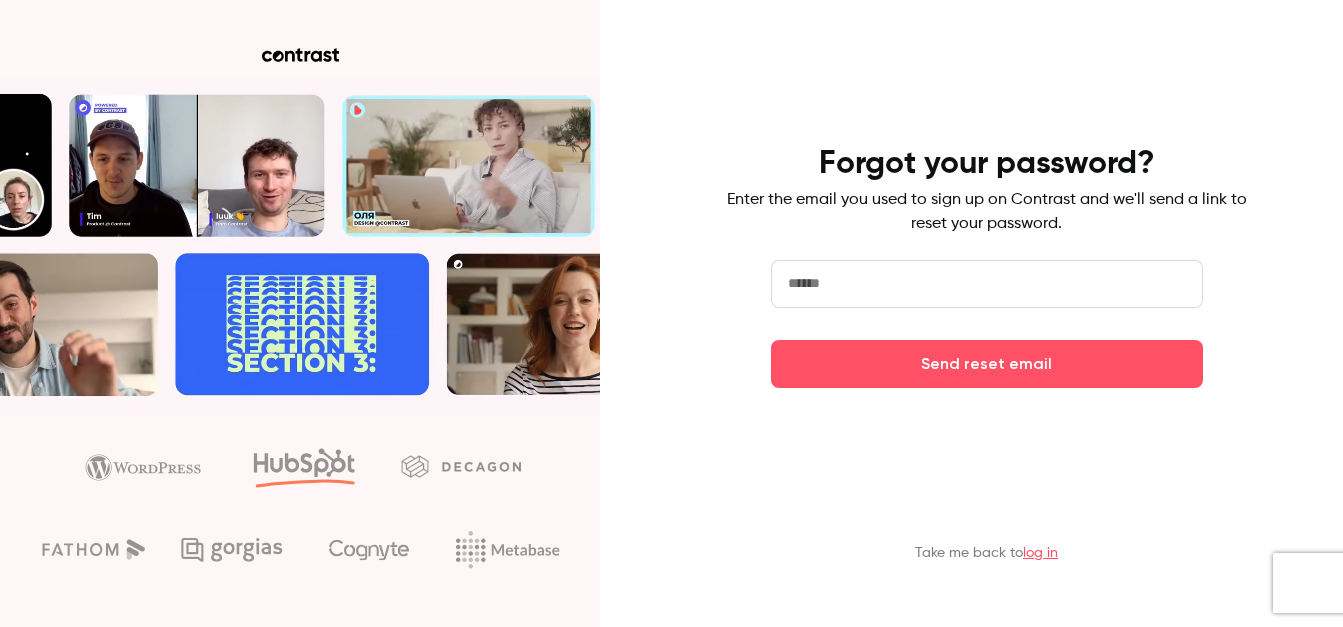 type on "**********" 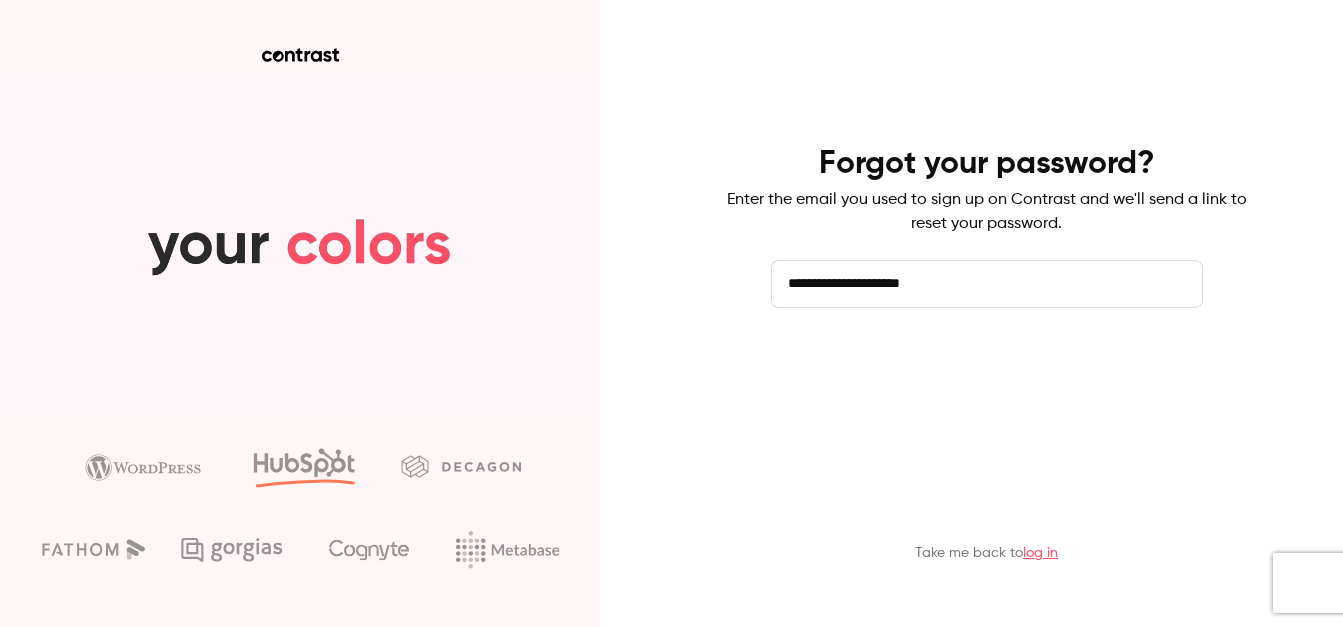 click on "Send reset email" at bounding box center [987, 364] 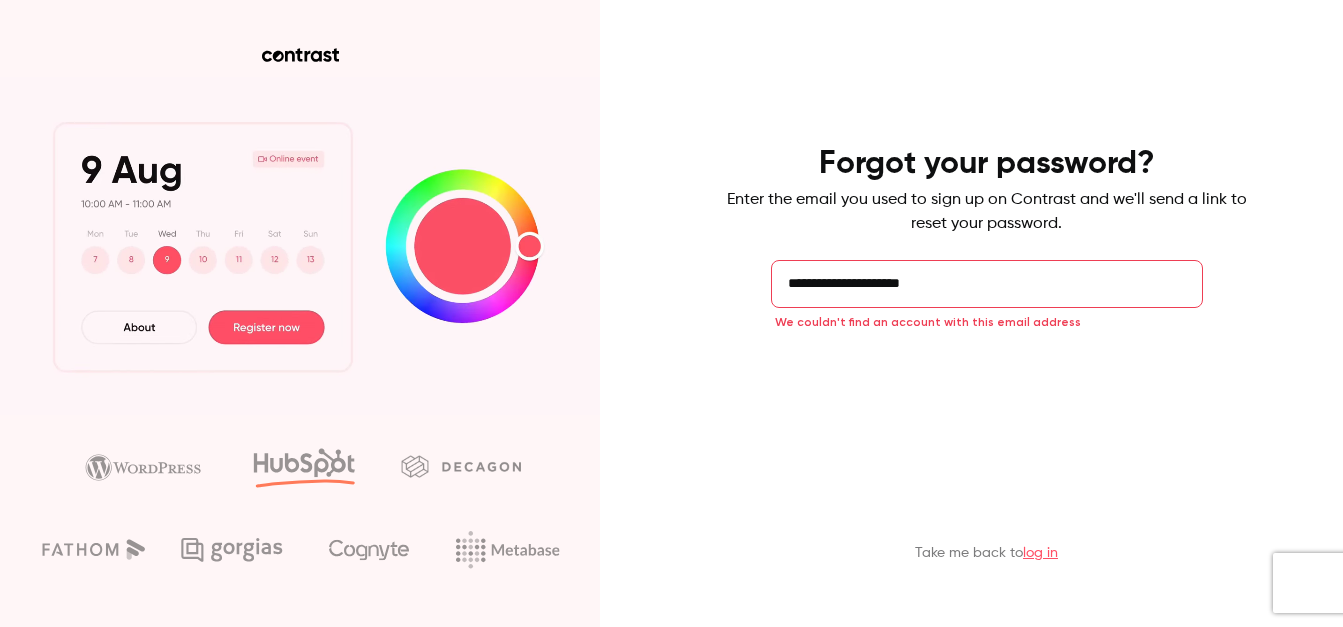 click on "Send reset email" at bounding box center [987, 364] 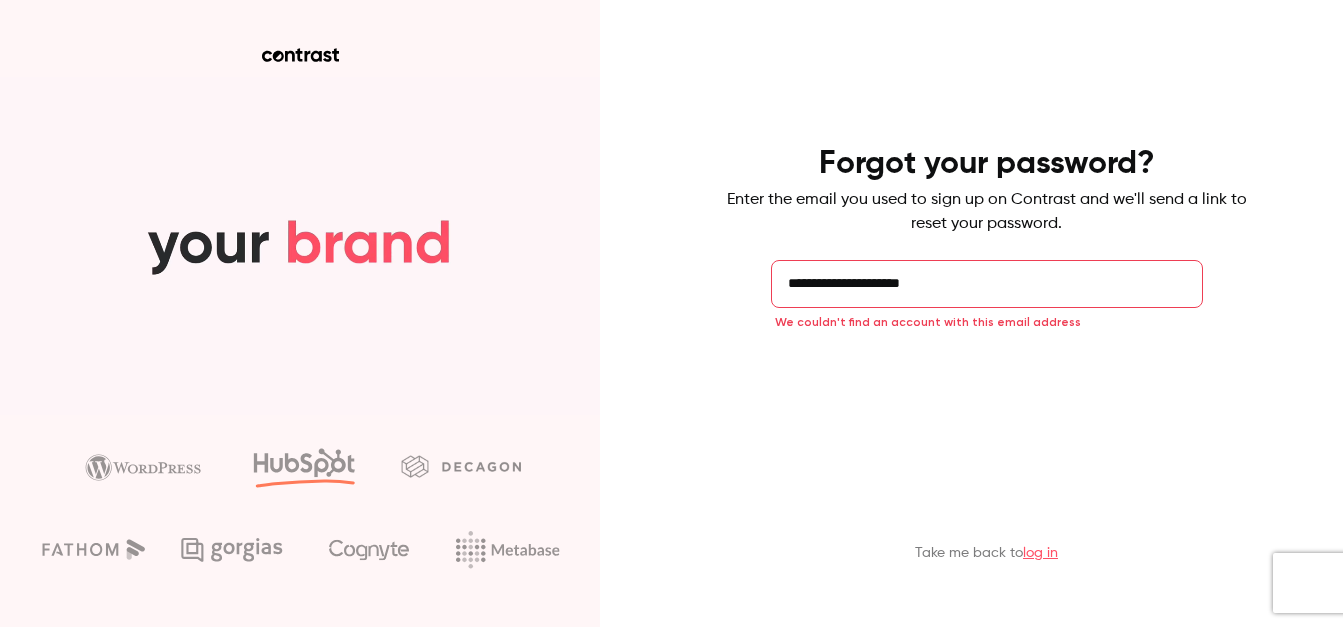 click on "Send reset email" at bounding box center [987, 364] 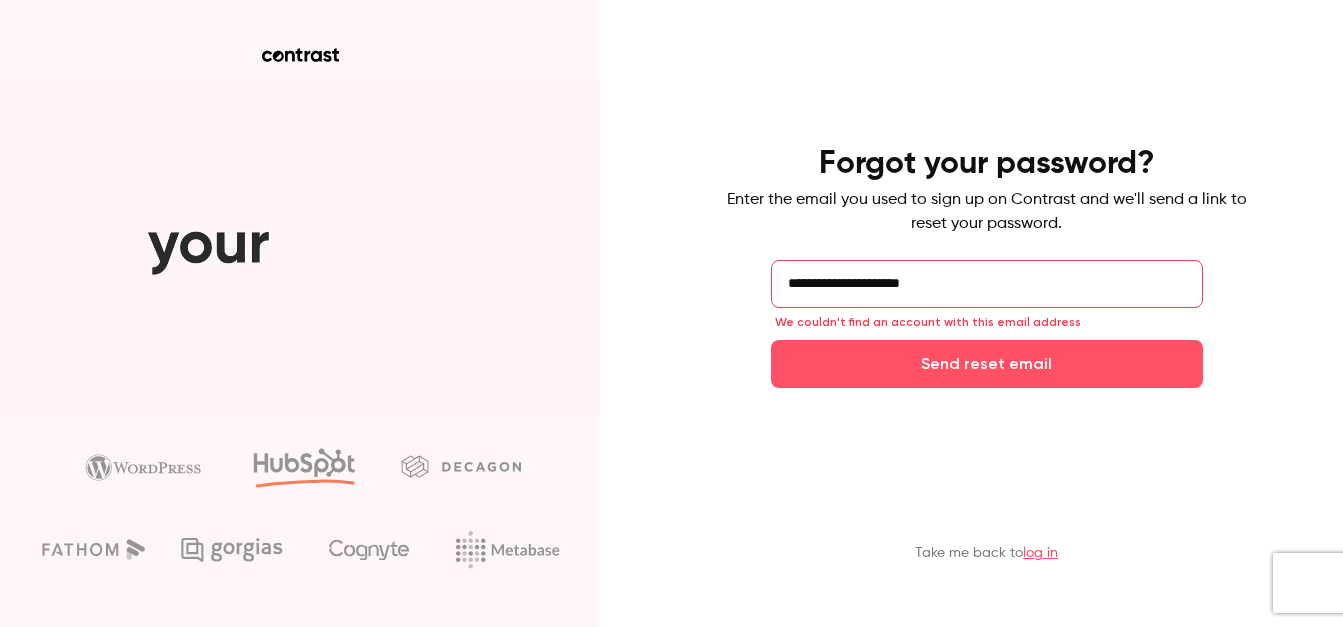 drag, startPoint x: 289, startPoint y: 51, endPoint x: 147, endPoint y: 13, distance: 146.9966 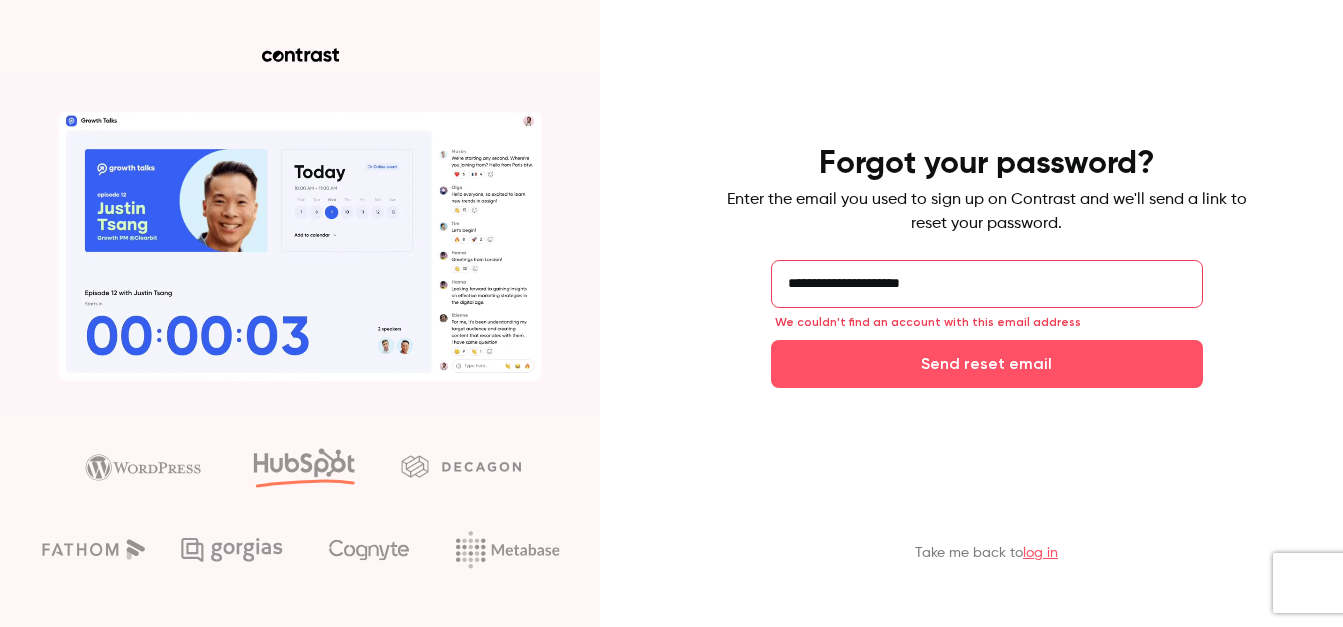 click at bounding box center (300, 313) 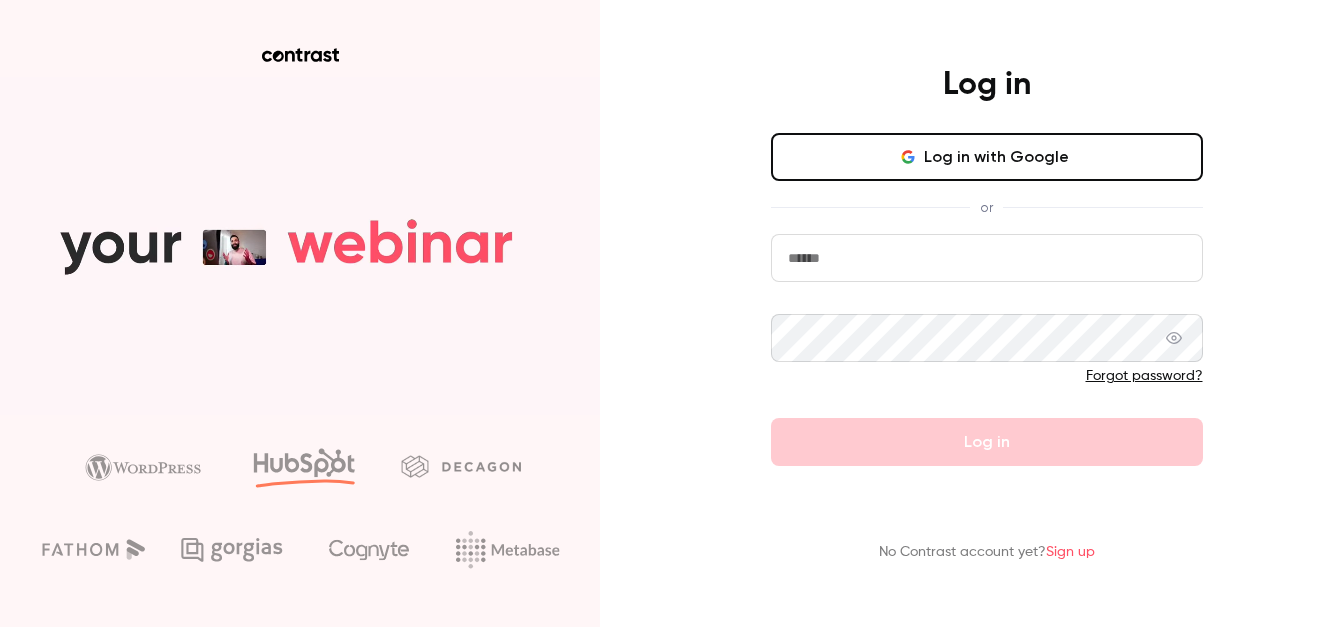 type on "*****" 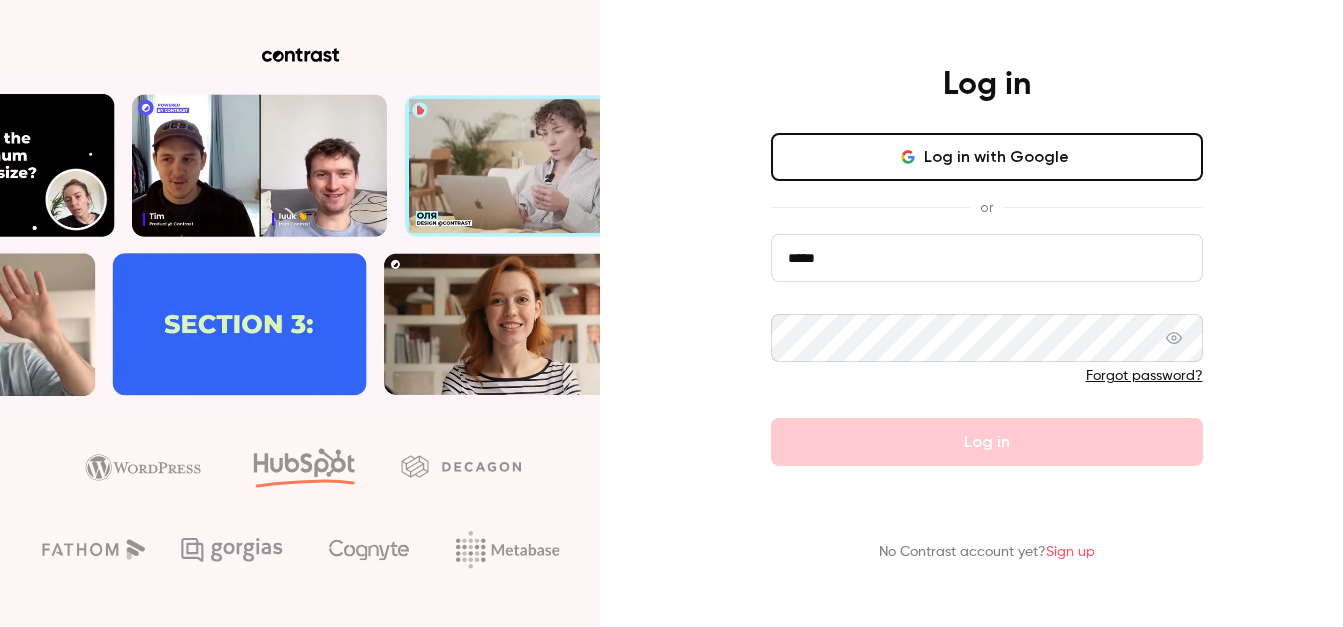 click on "Sign up" at bounding box center [1070, 552] 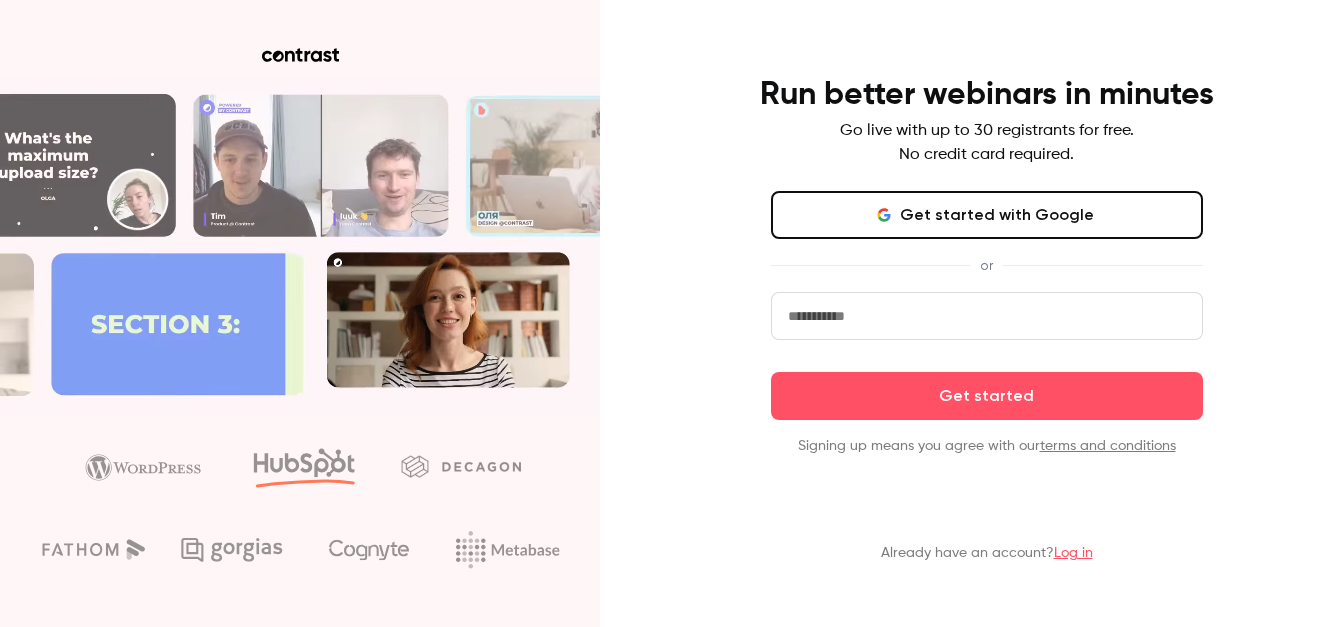 click at bounding box center (987, 316) 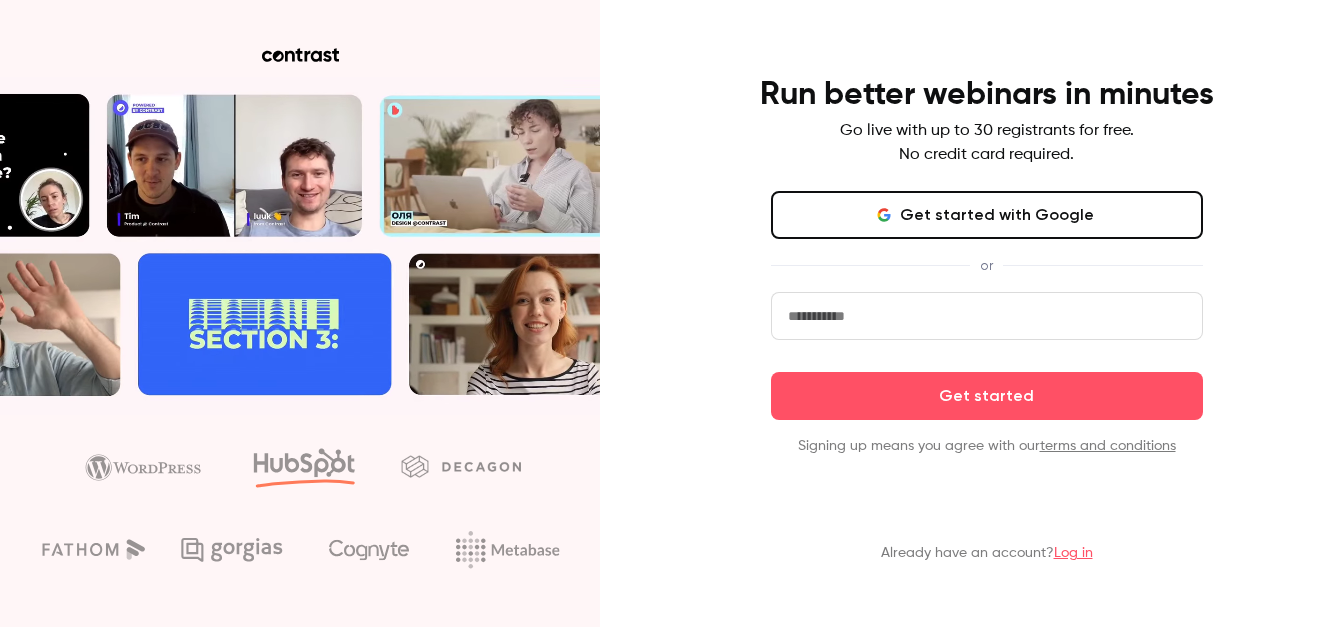 type on "**********" 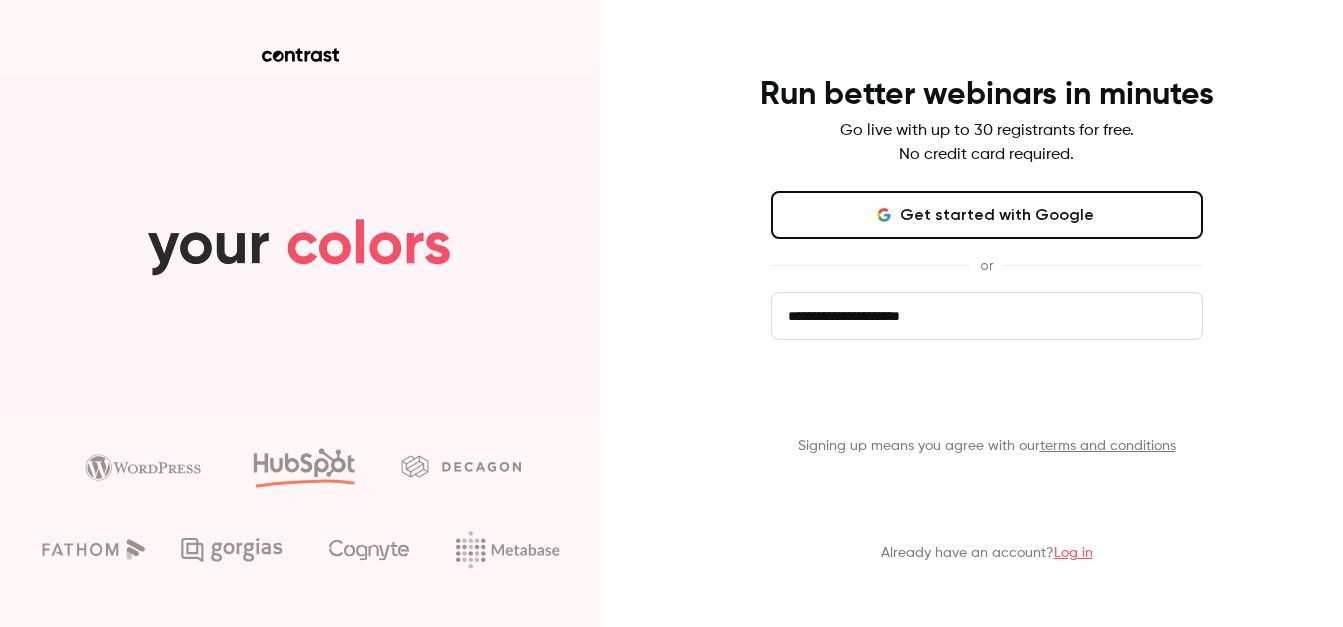 click on "Get started" at bounding box center (987, 396) 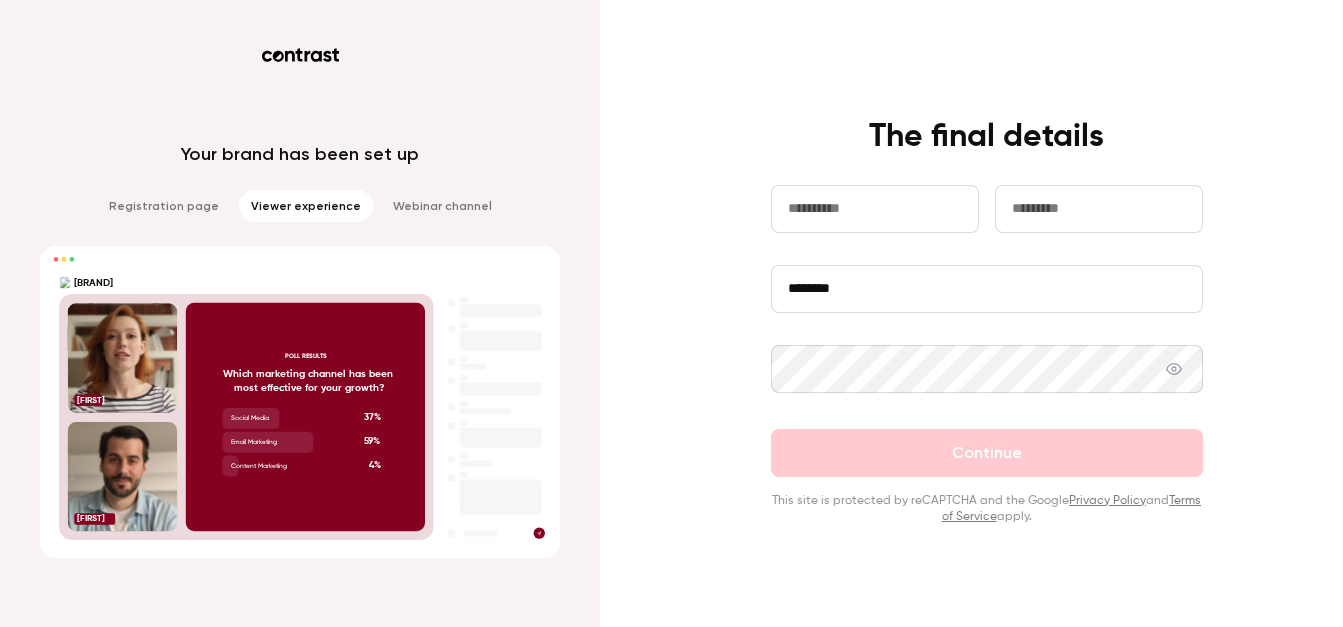 click at bounding box center [875, 209] 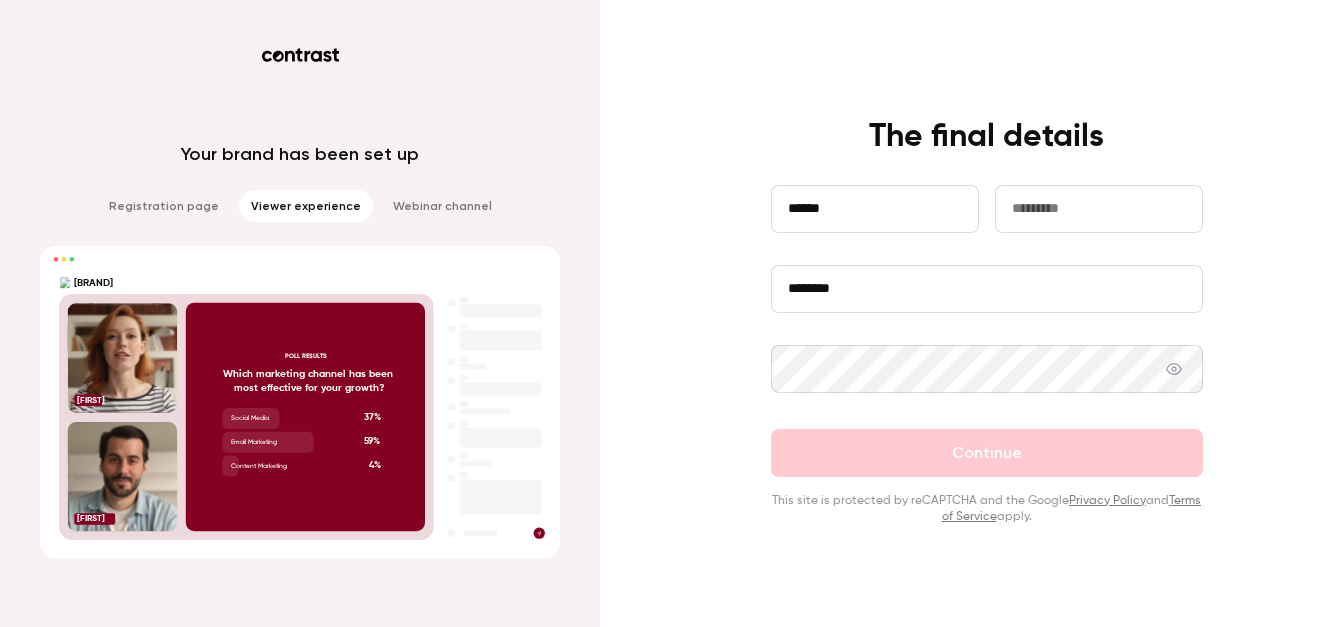 type on "*****" 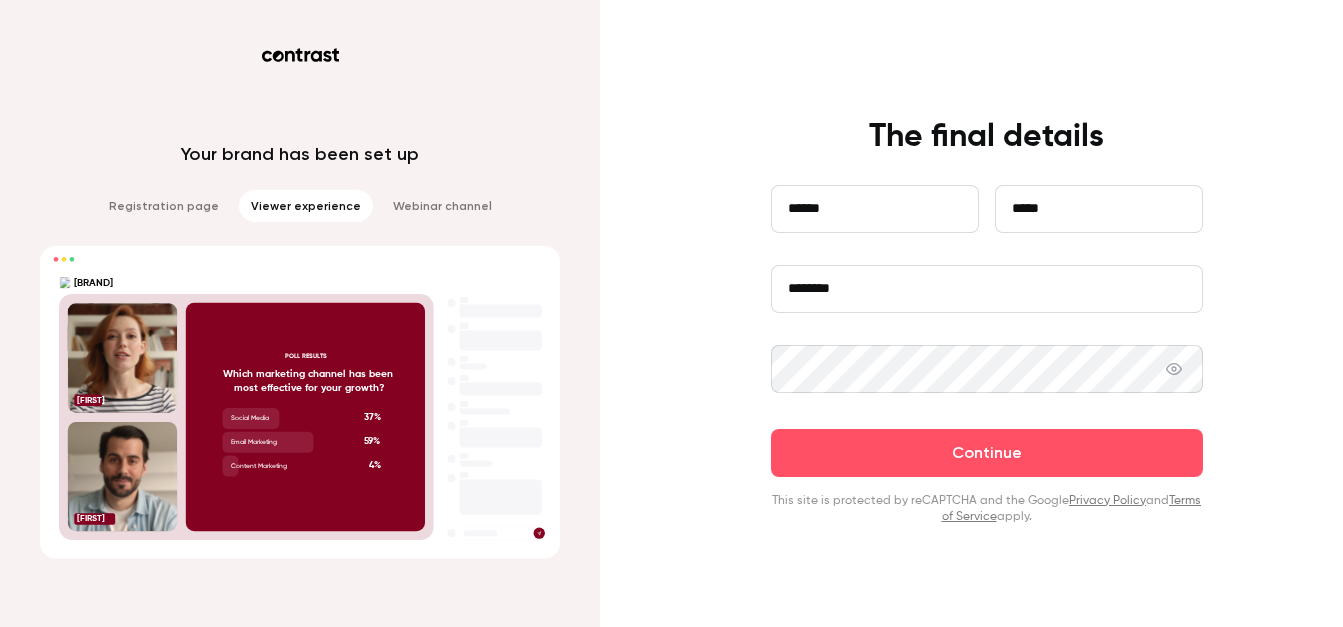 click 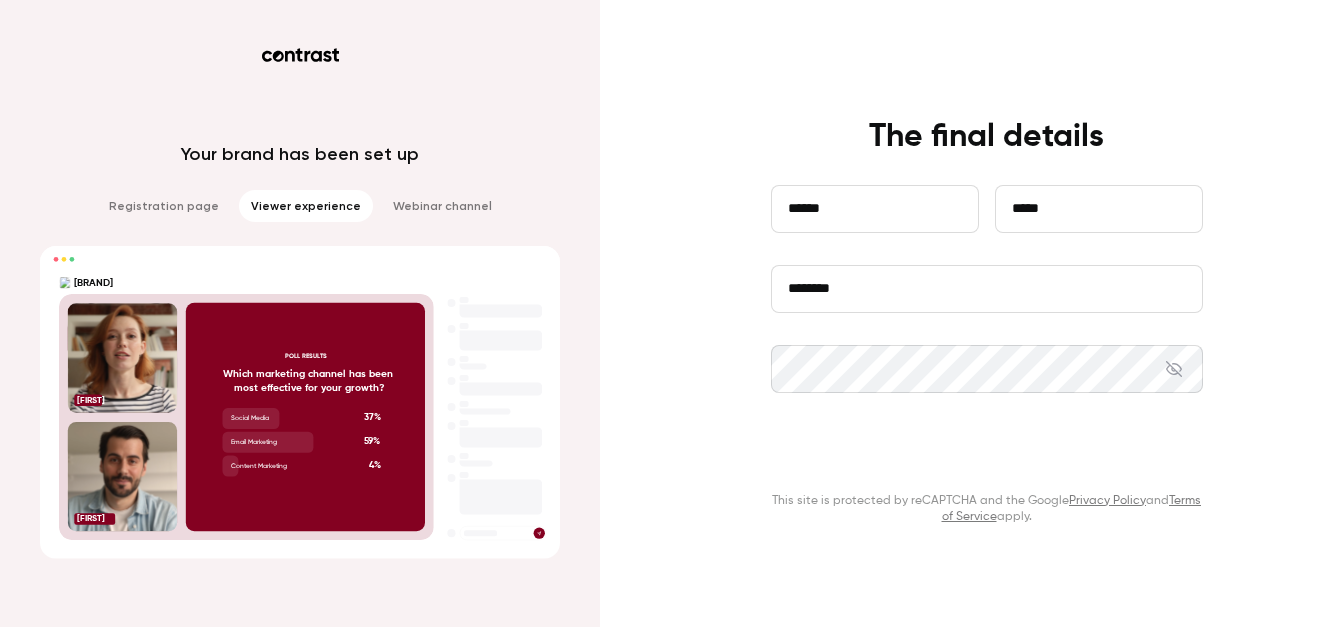 click on "Continue" at bounding box center [987, 453] 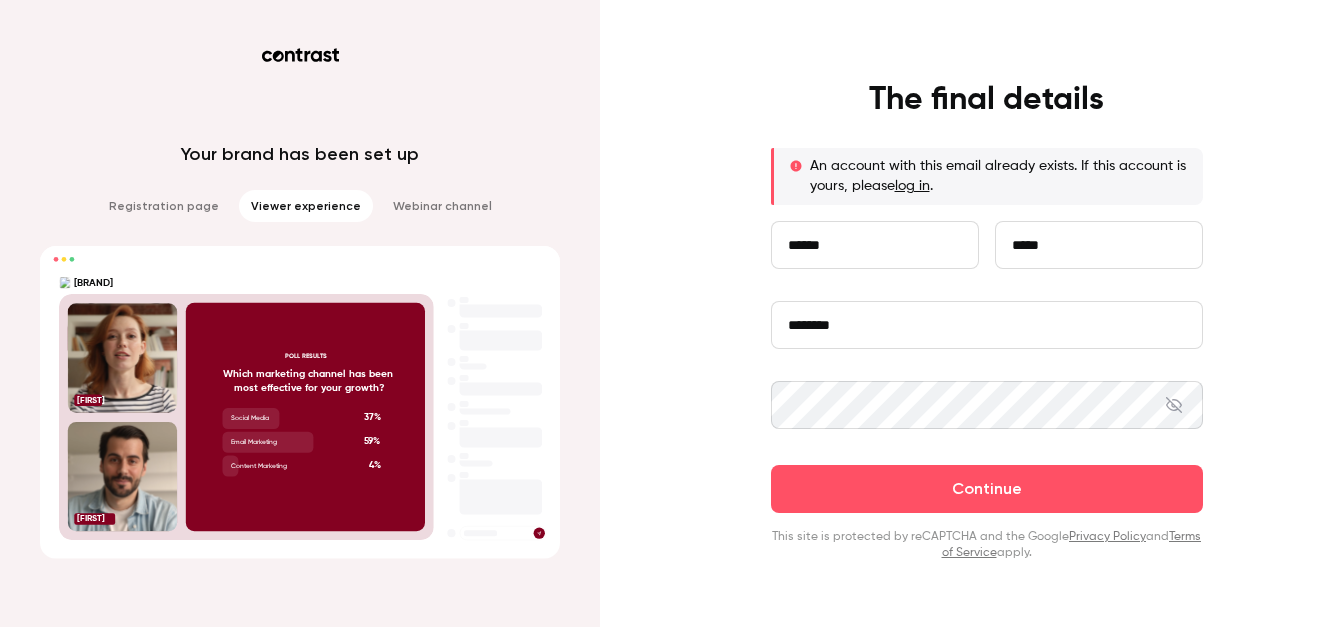 click on "log in" at bounding box center (912, 186) 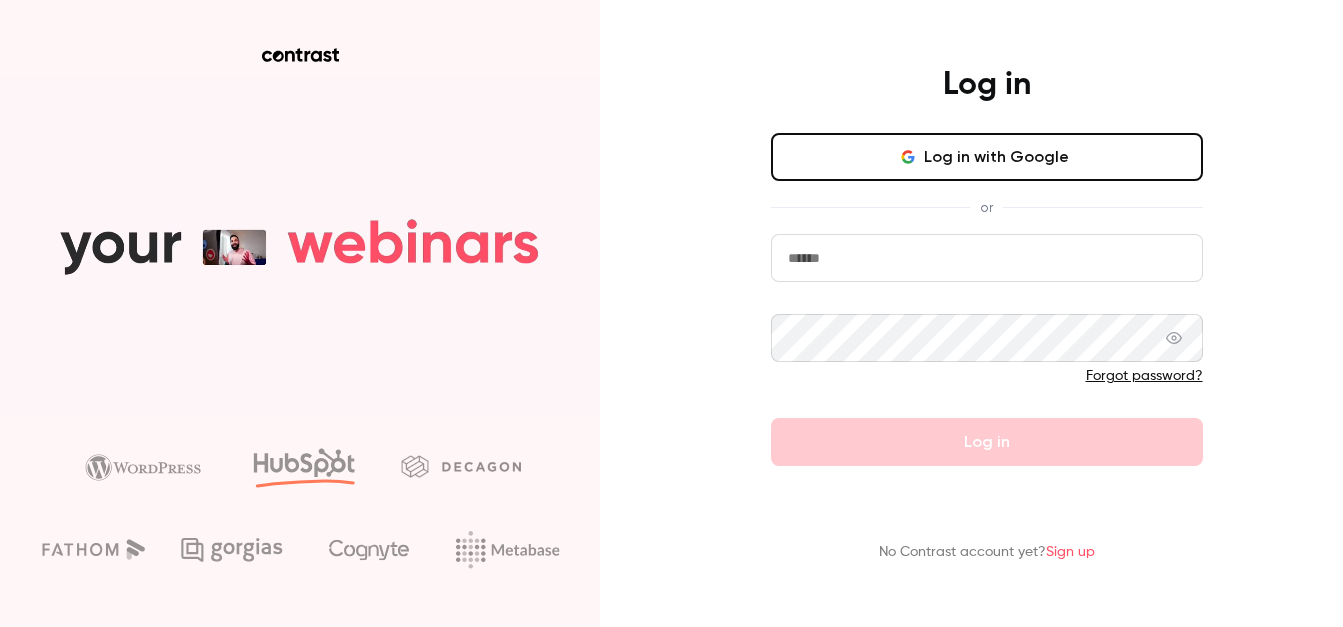 type on "*****" 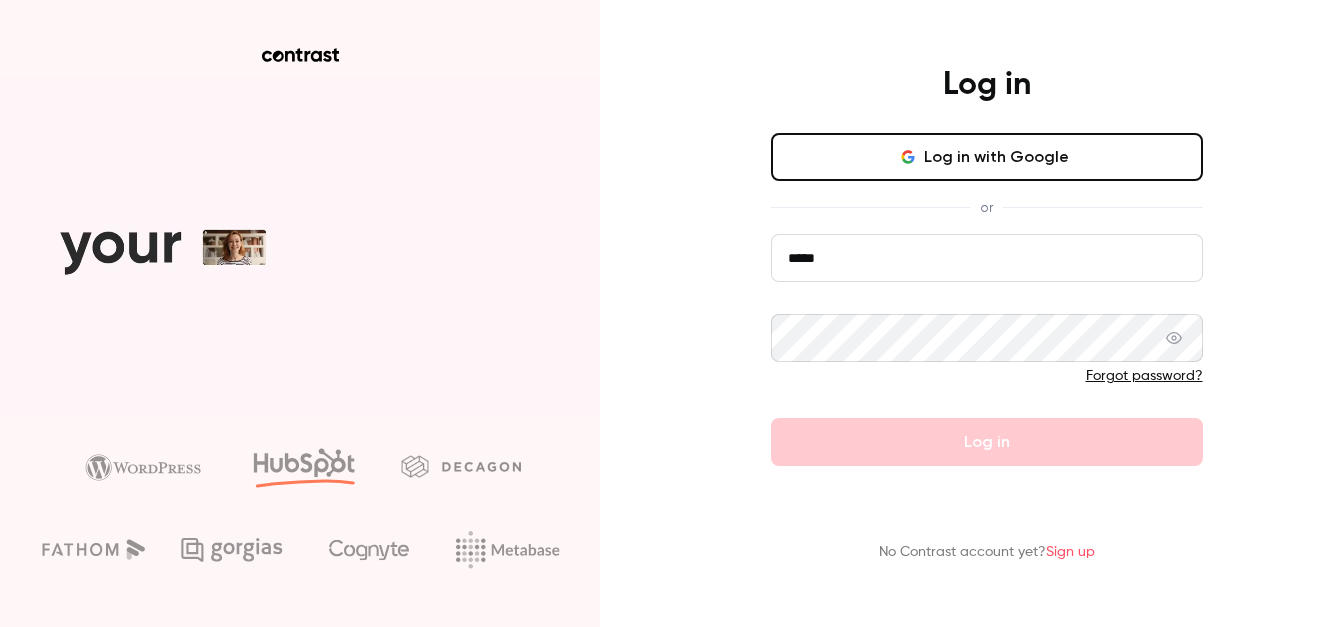 drag, startPoint x: 911, startPoint y: 273, endPoint x: 773, endPoint y: 270, distance: 138.03261 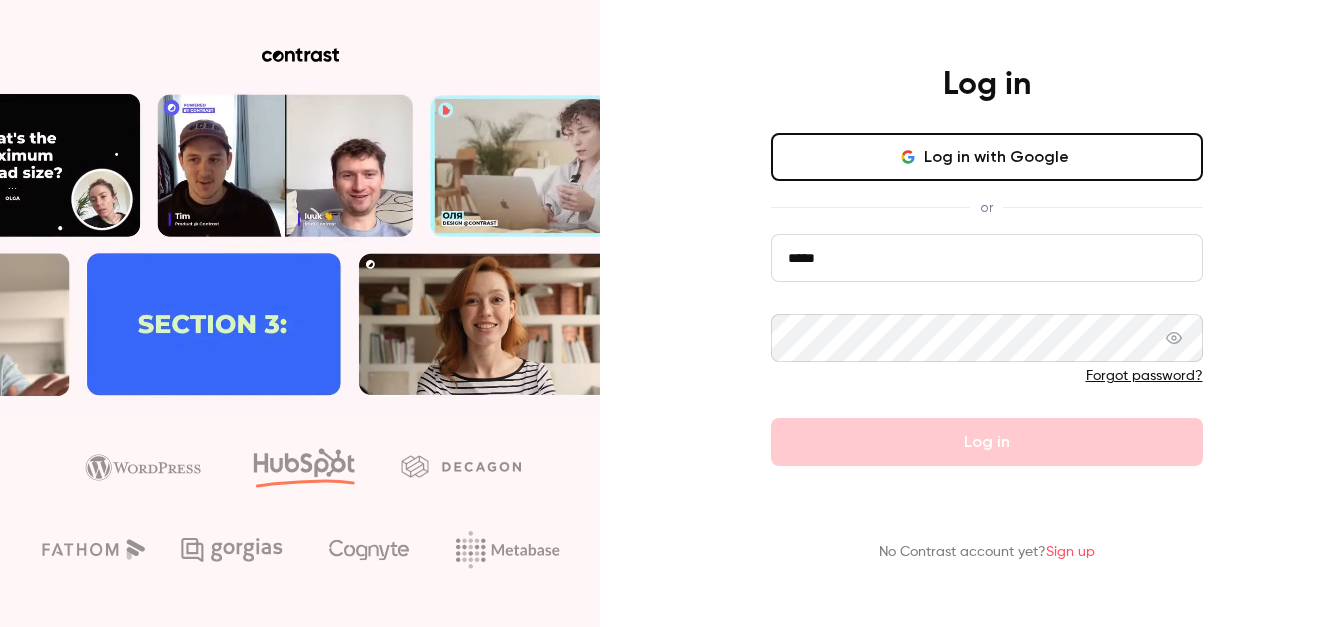 click on "Log in Log in with Google or ***** Forgot password? Log in" at bounding box center [987, 265] 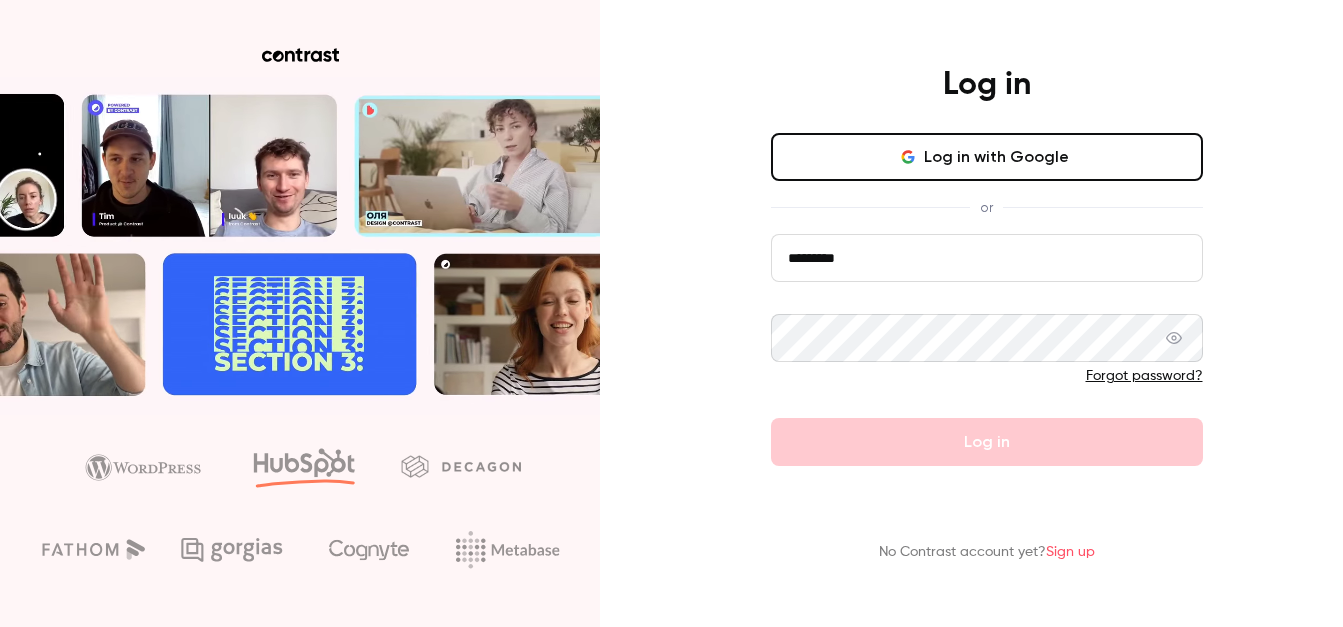 type on "**********" 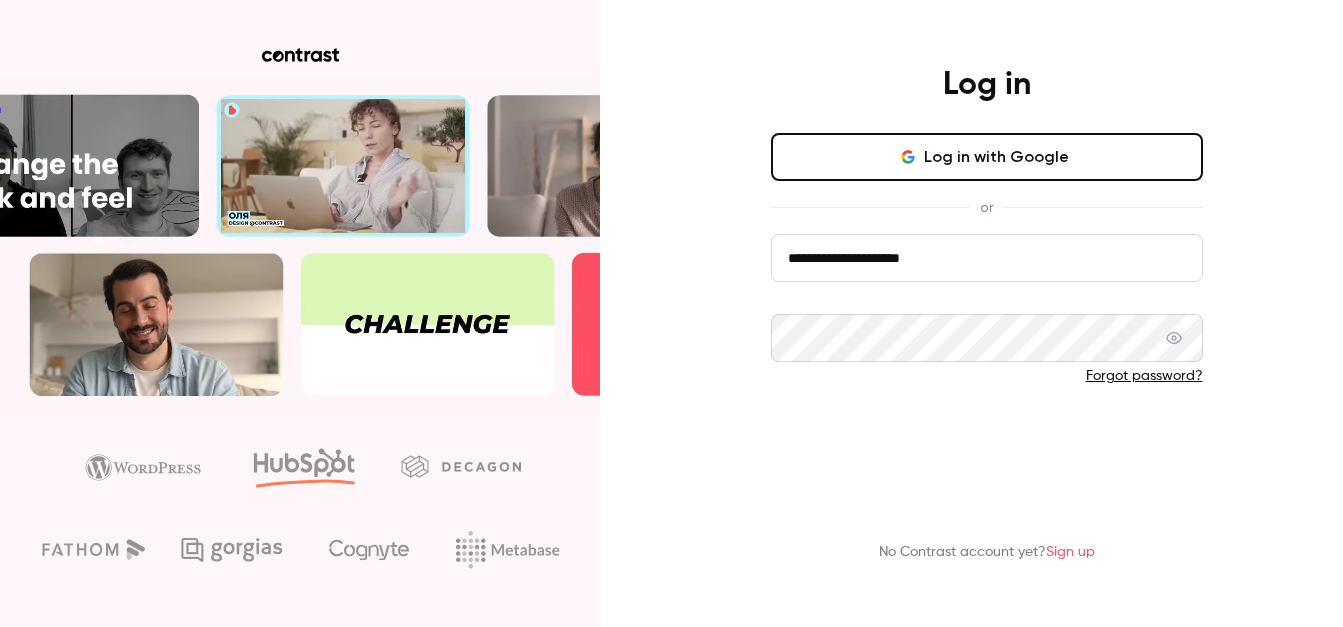 click on "Log in" at bounding box center [987, 442] 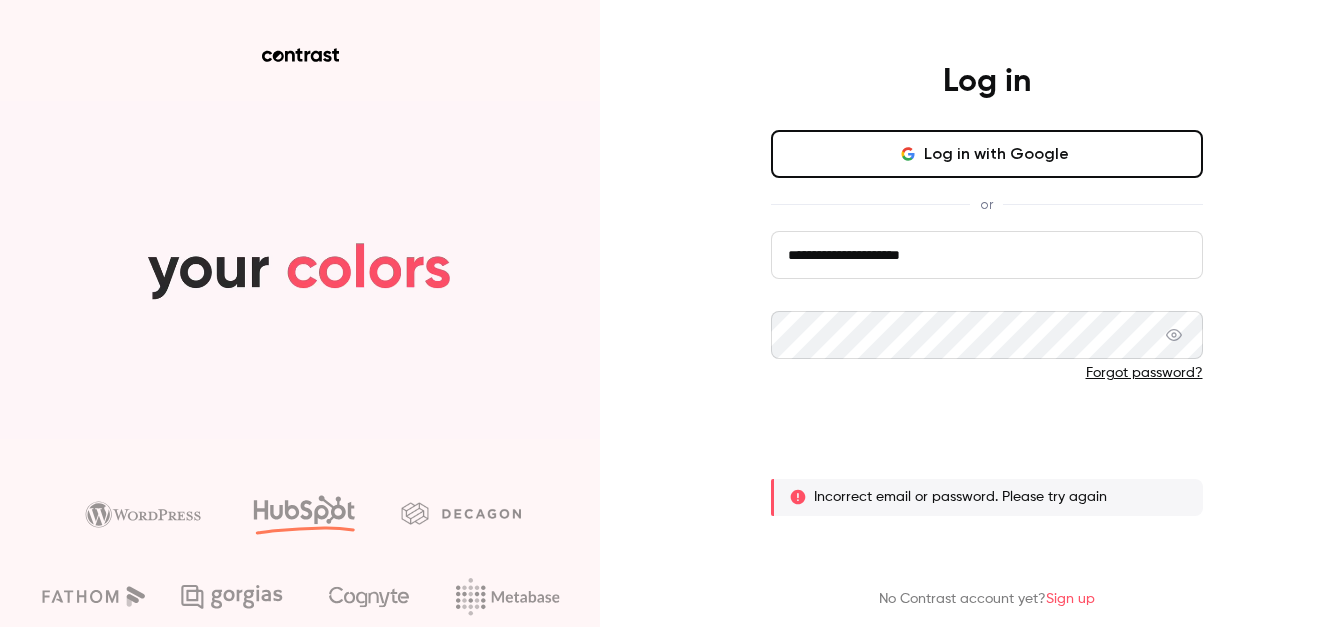 click on "Log in" at bounding box center [987, 439] 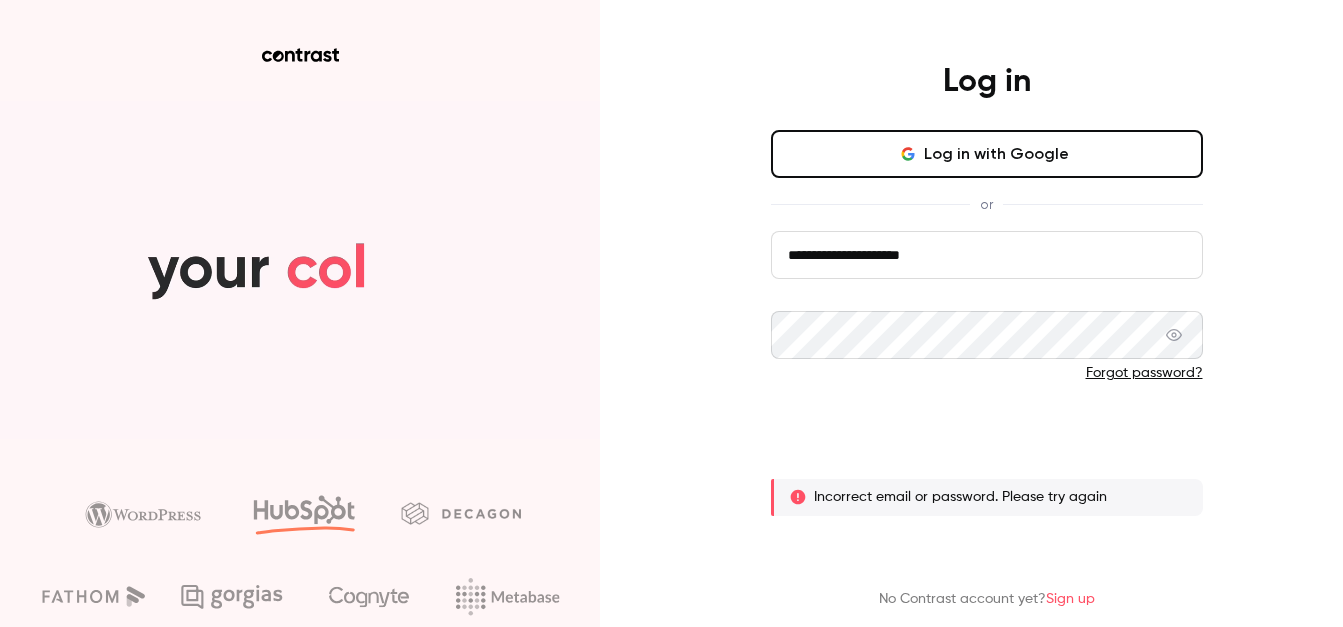 click on "Log in" at bounding box center [987, 439] 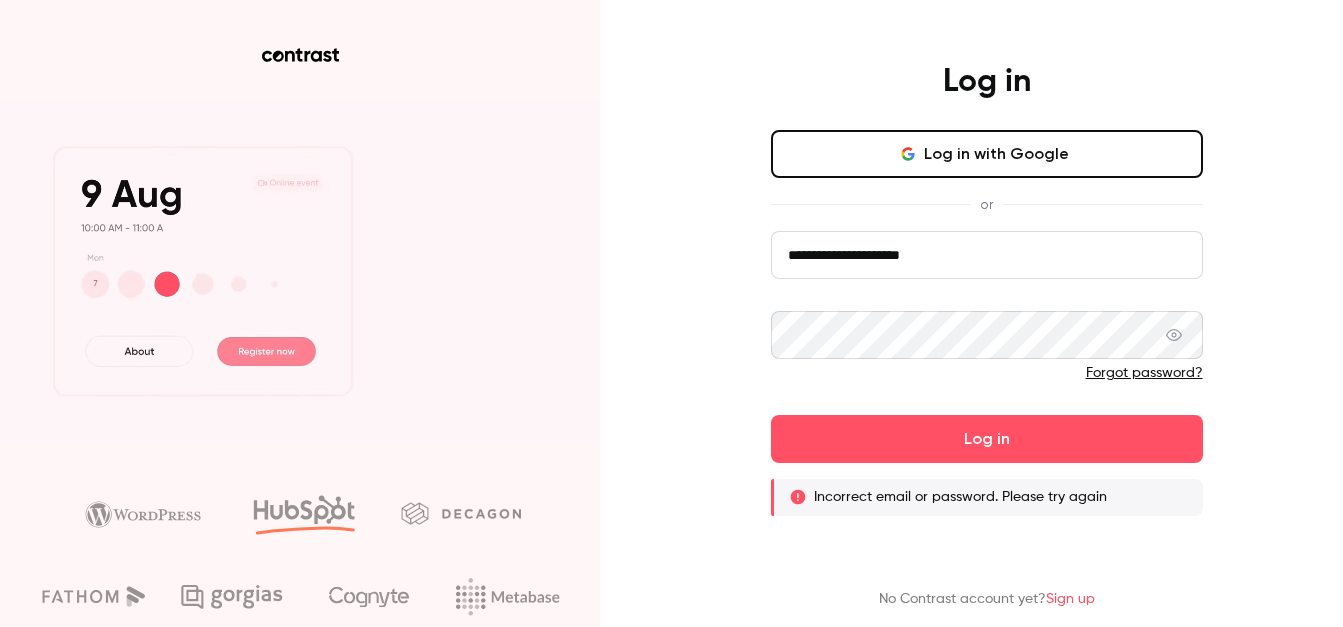 click on "Forgot password?" at bounding box center [1144, 373] 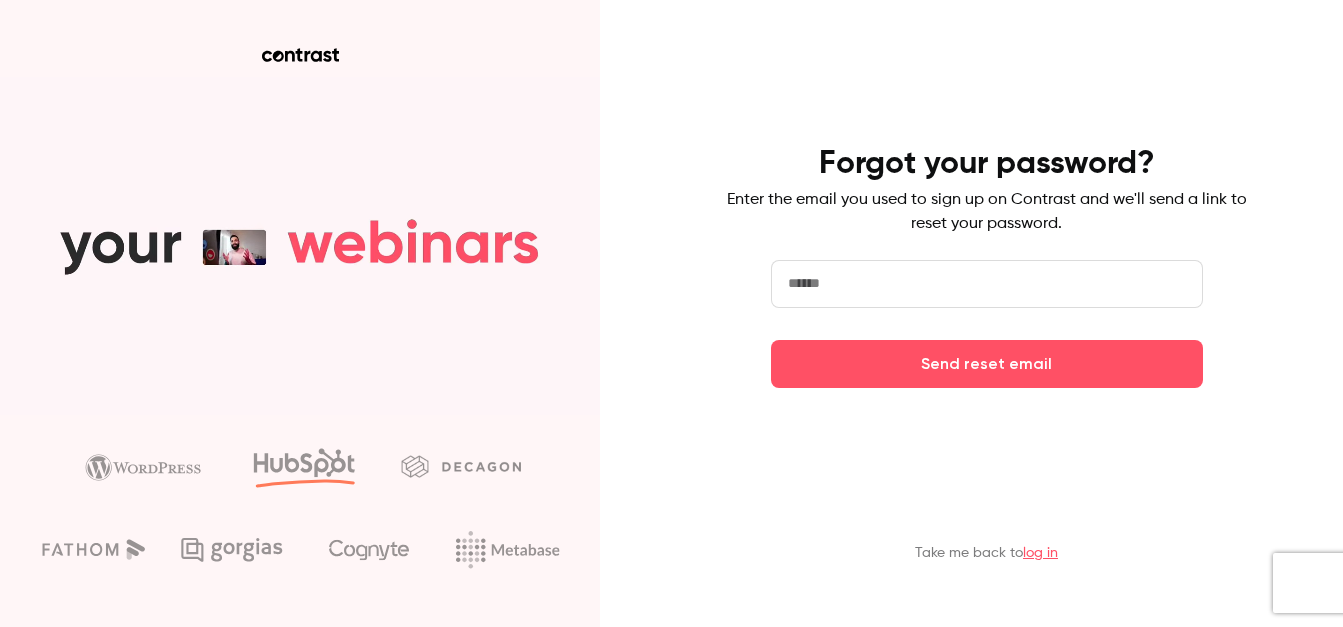 click at bounding box center [987, 284] 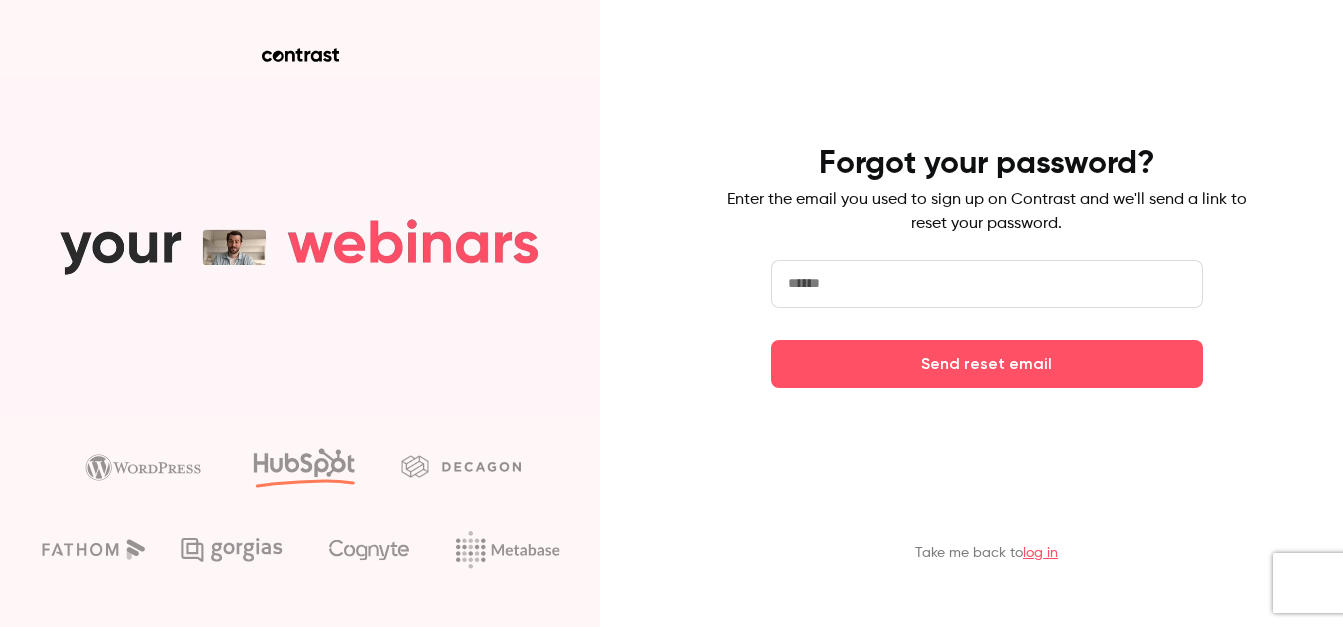 type on "**********" 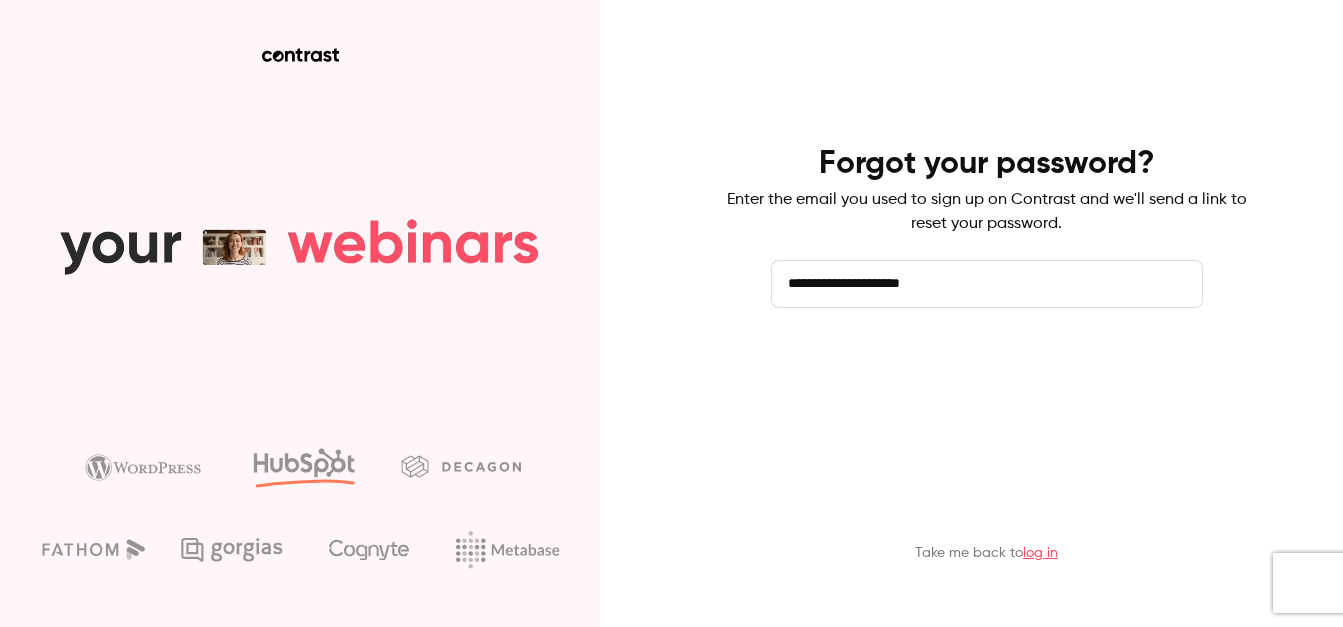 click on "Send reset email" at bounding box center (987, 364) 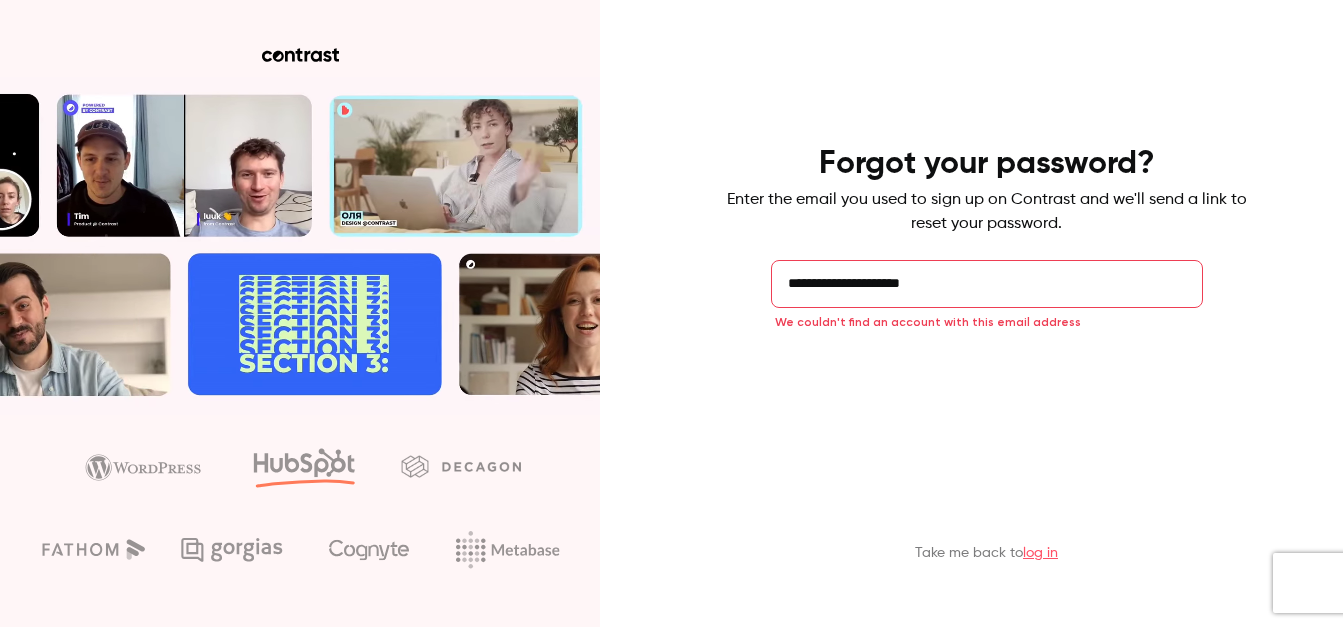 click on "Send reset email" at bounding box center [987, 364] 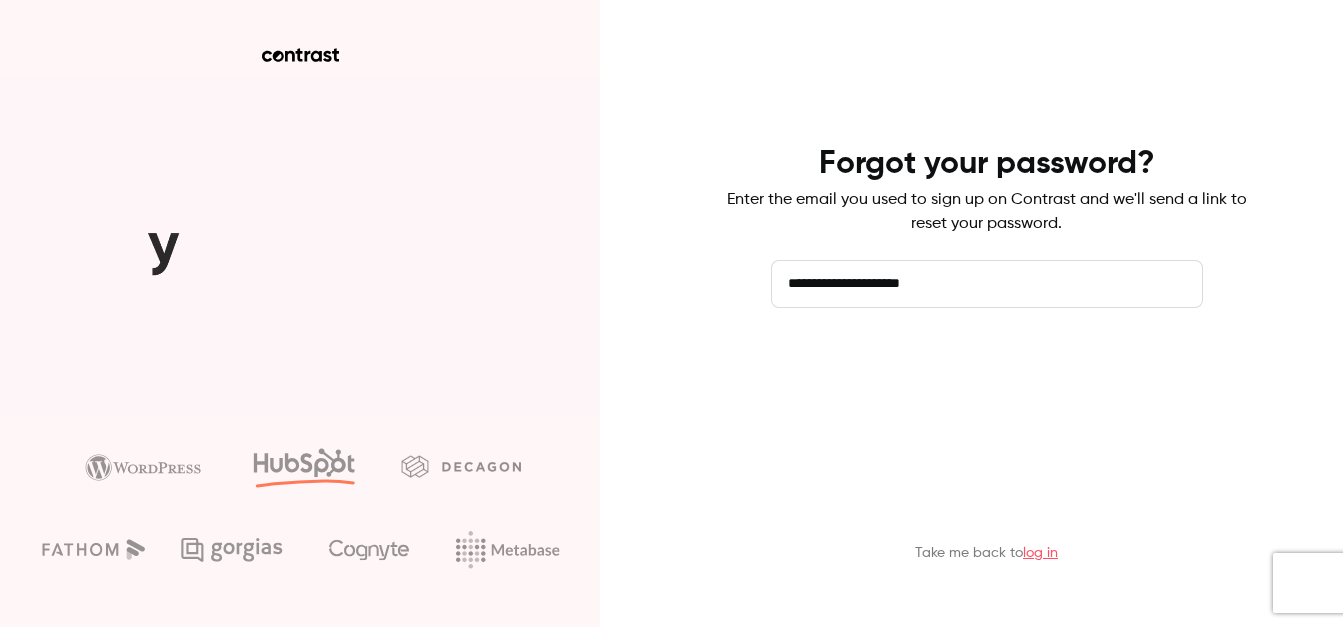 click on "Send reset email" at bounding box center [987, 364] 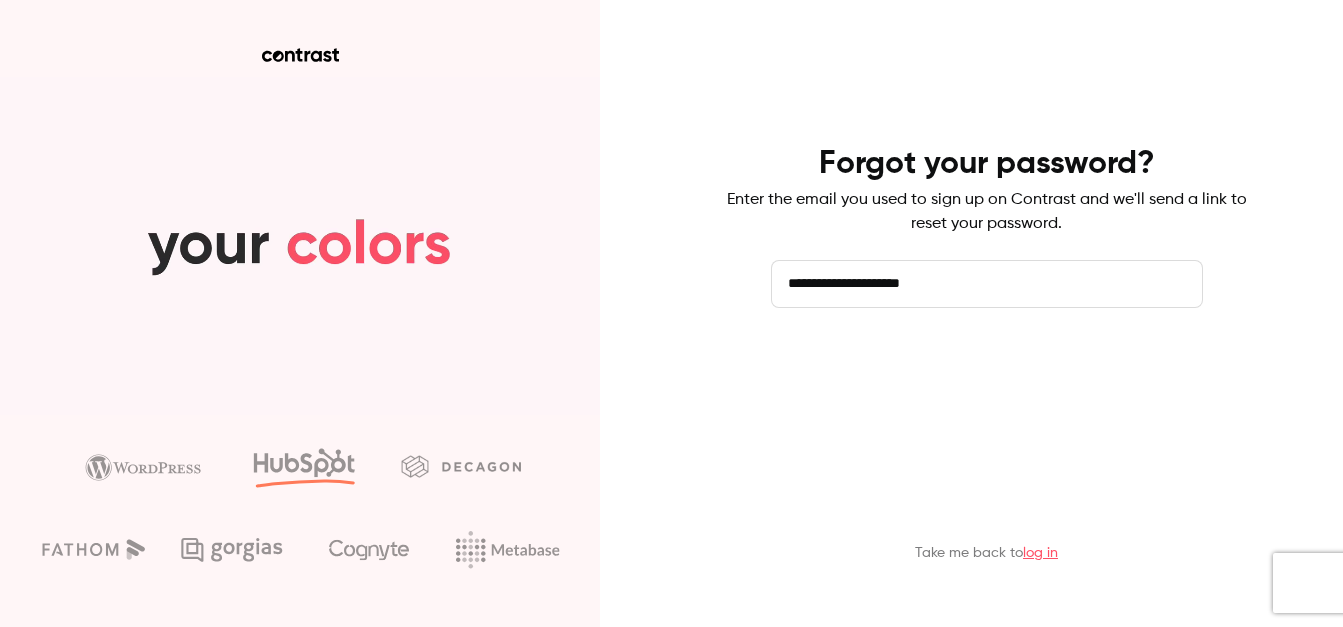 click on "Send reset email" at bounding box center (987, 364) 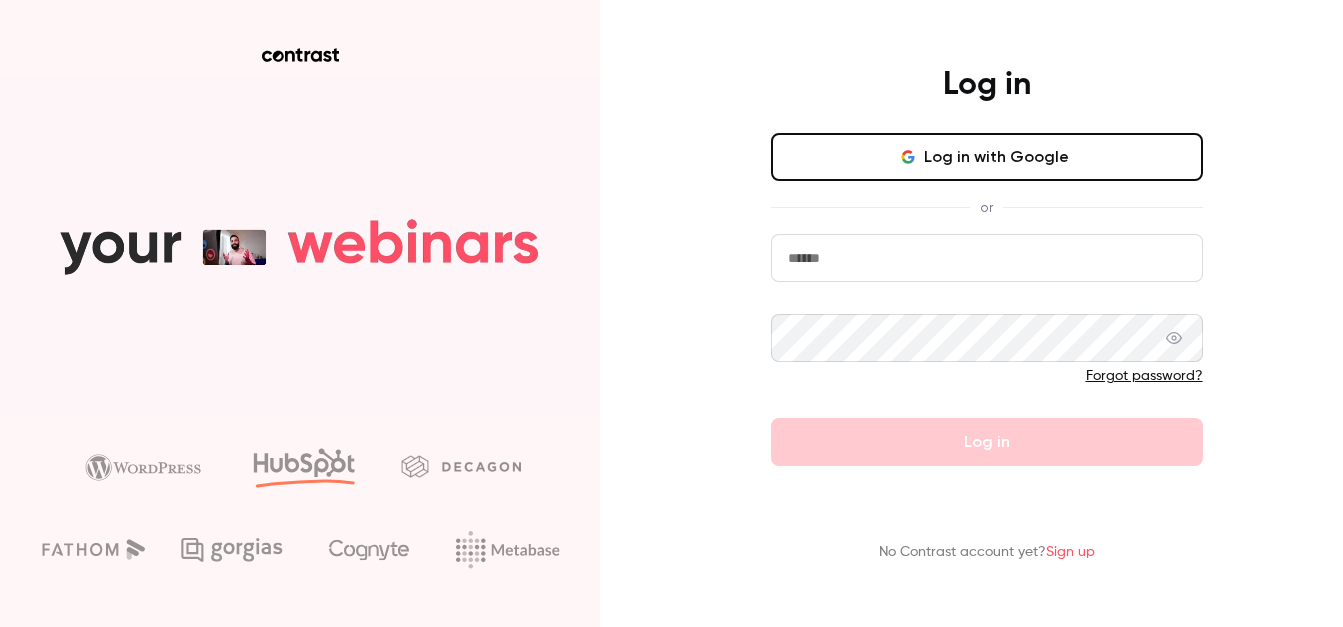type on "*****" 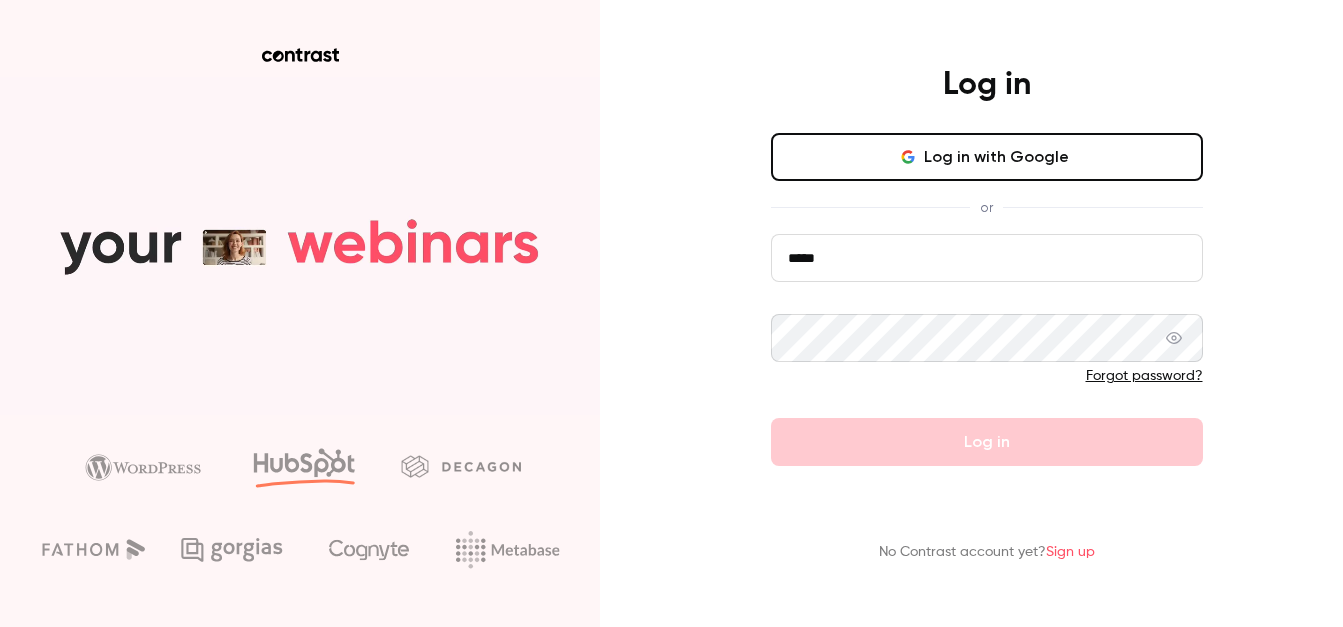 click on "Sign up" at bounding box center [1070, 552] 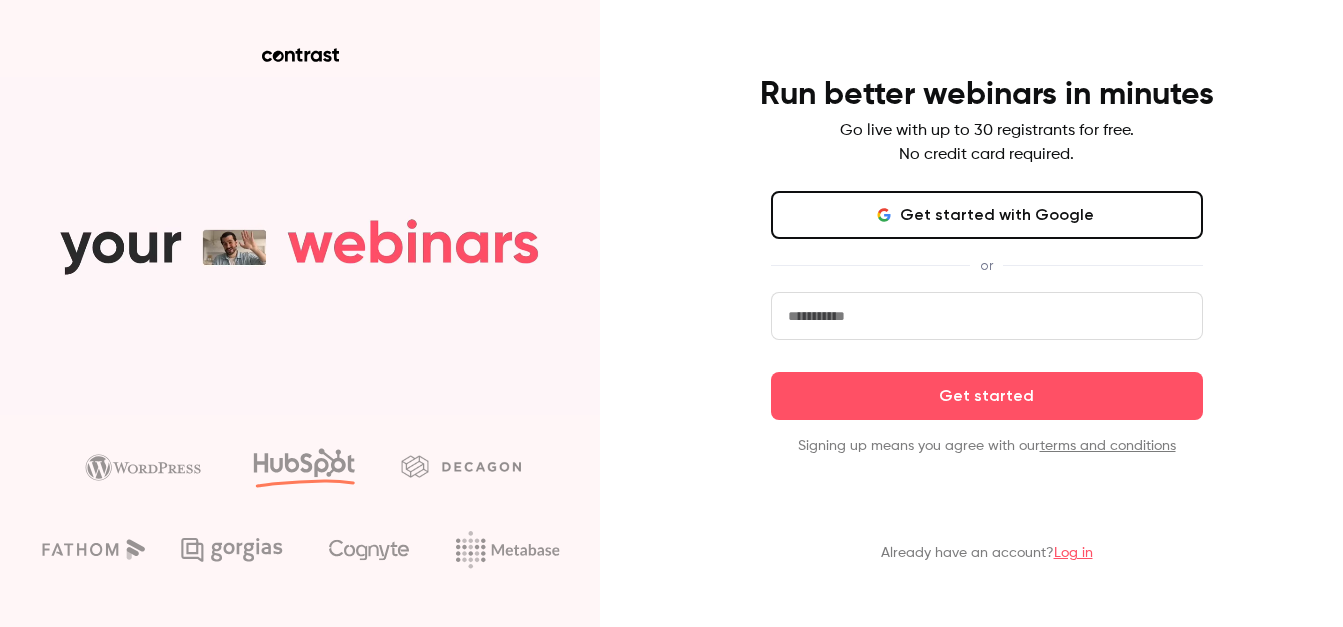 click at bounding box center (987, 316) 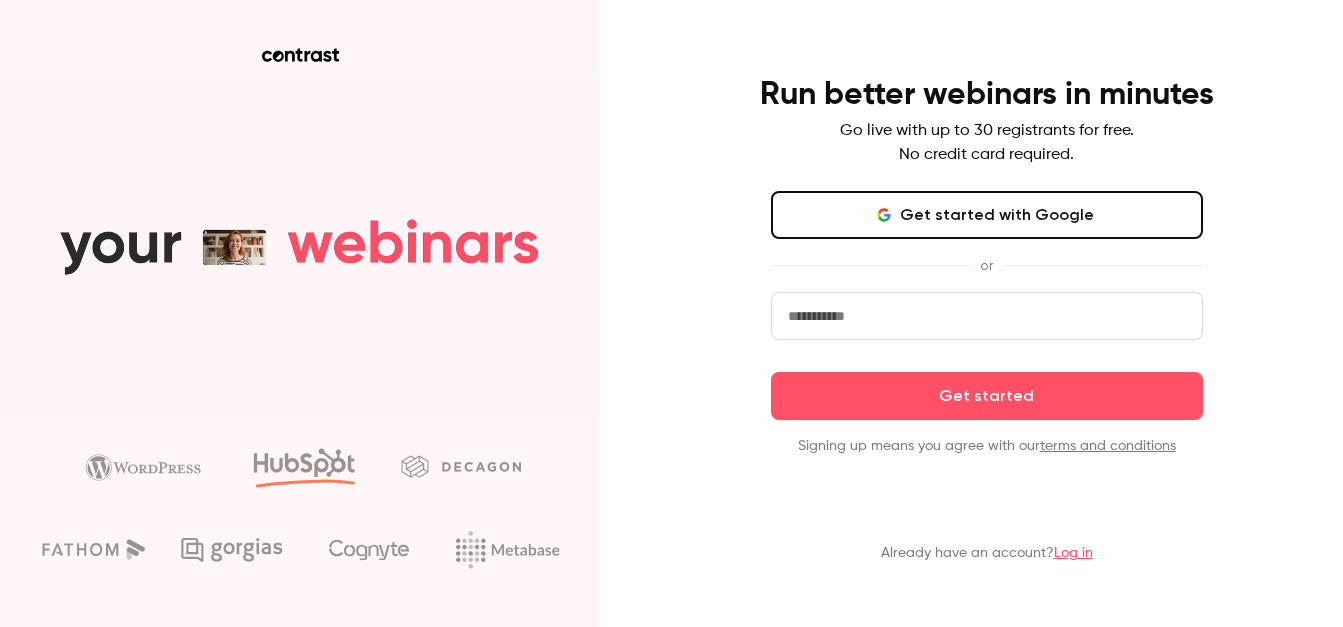 type on "**********" 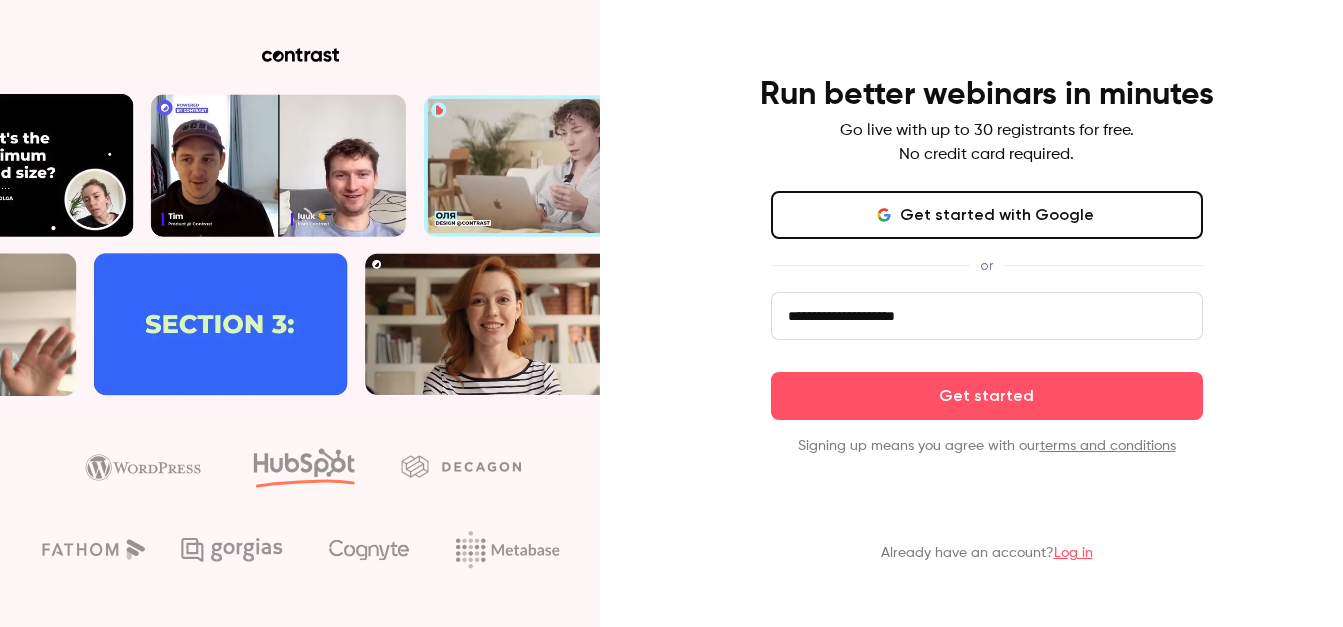 drag, startPoint x: 1004, startPoint y: 325, endPoint x: 757, endPoint y: 331, distance: 247.07286 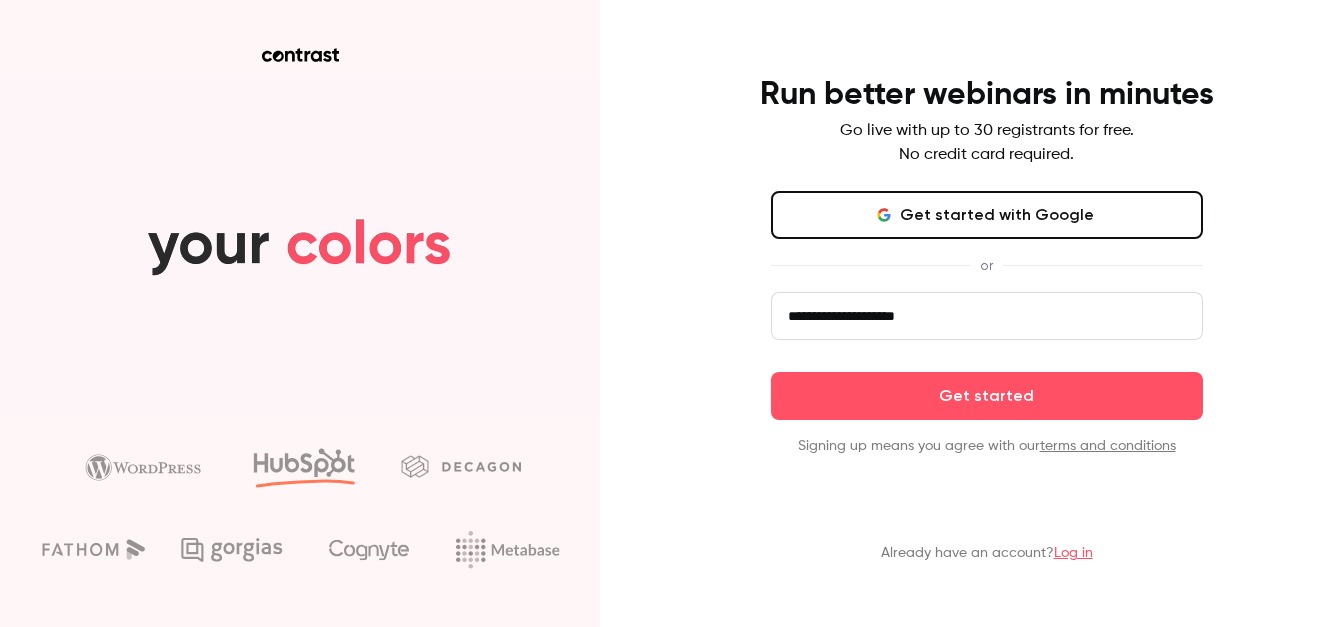 click on "**********" at bounding box center [987, 265] 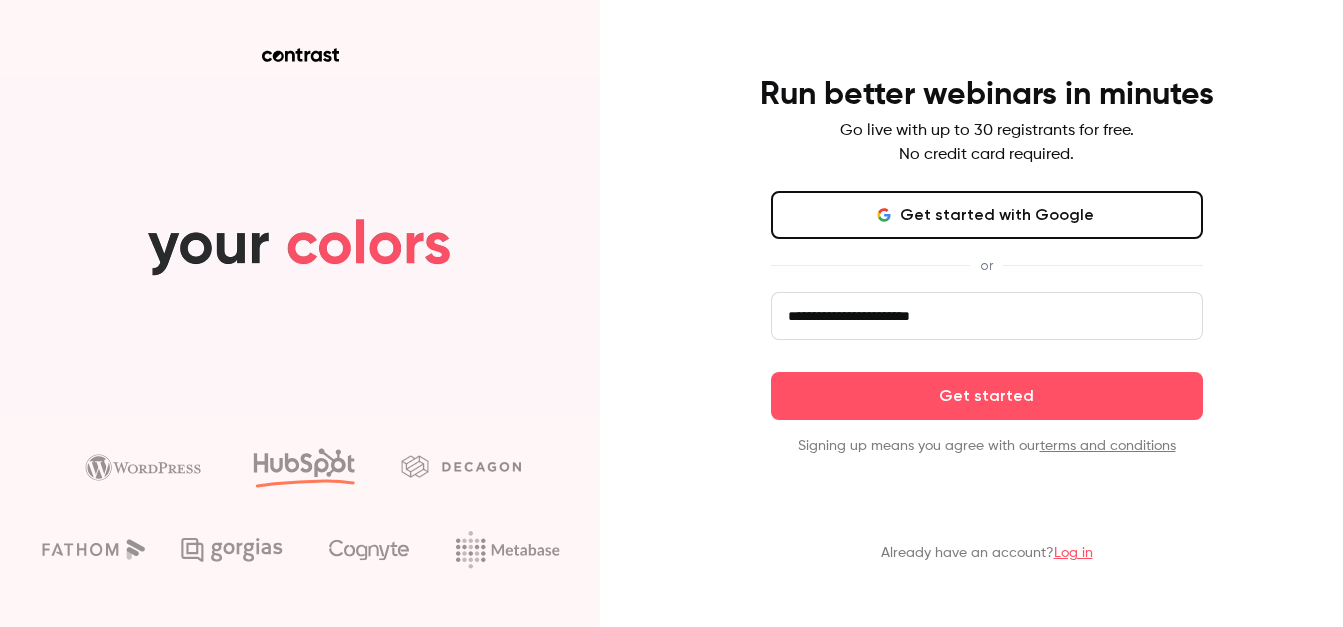 type on "**********" 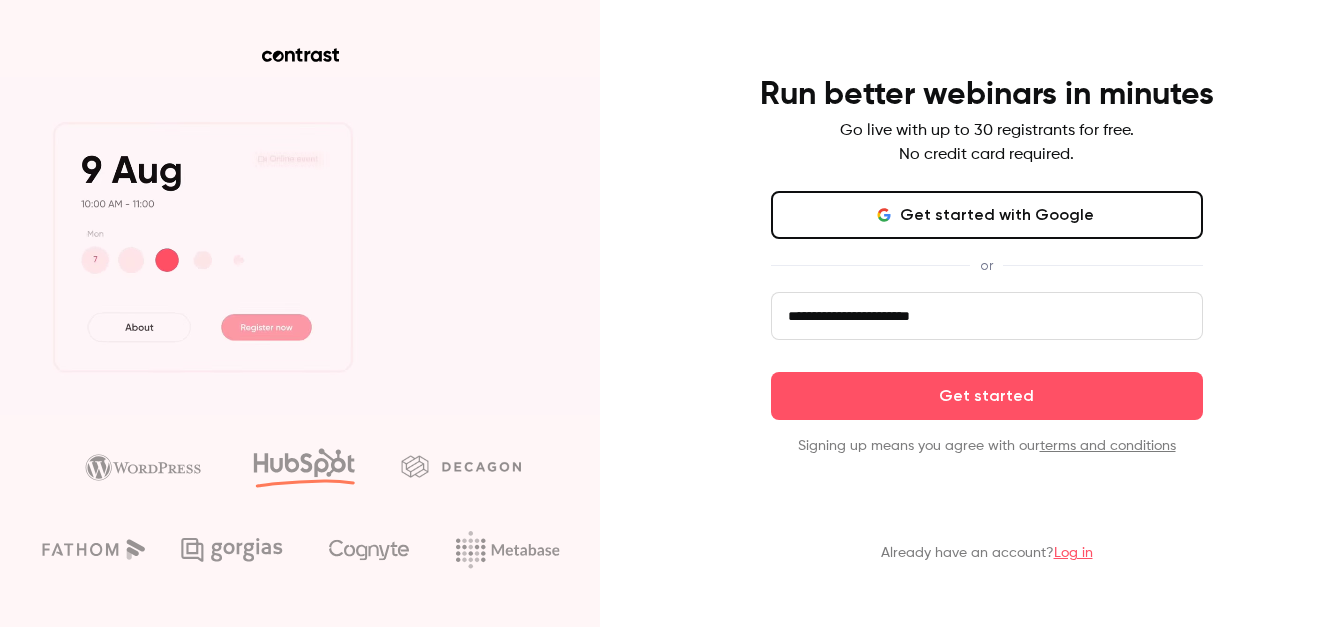 click on "**********" at bounding box center [671, 313] 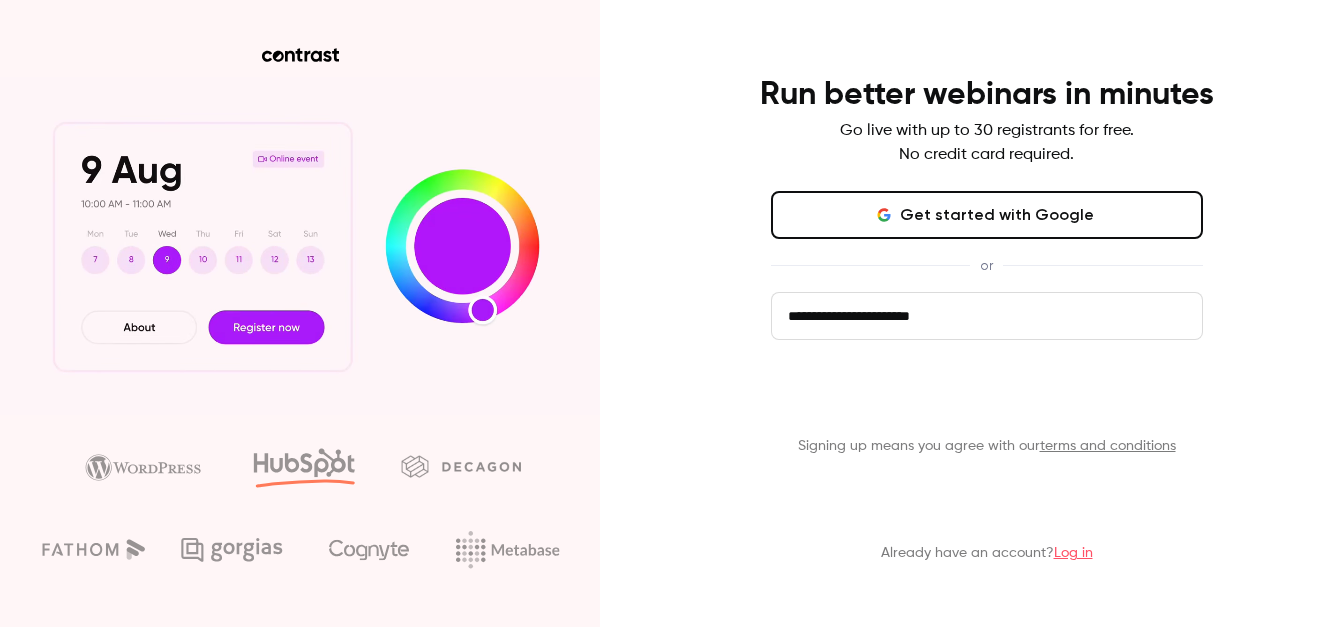 click on "Get started" at bounding box center (987, 396) 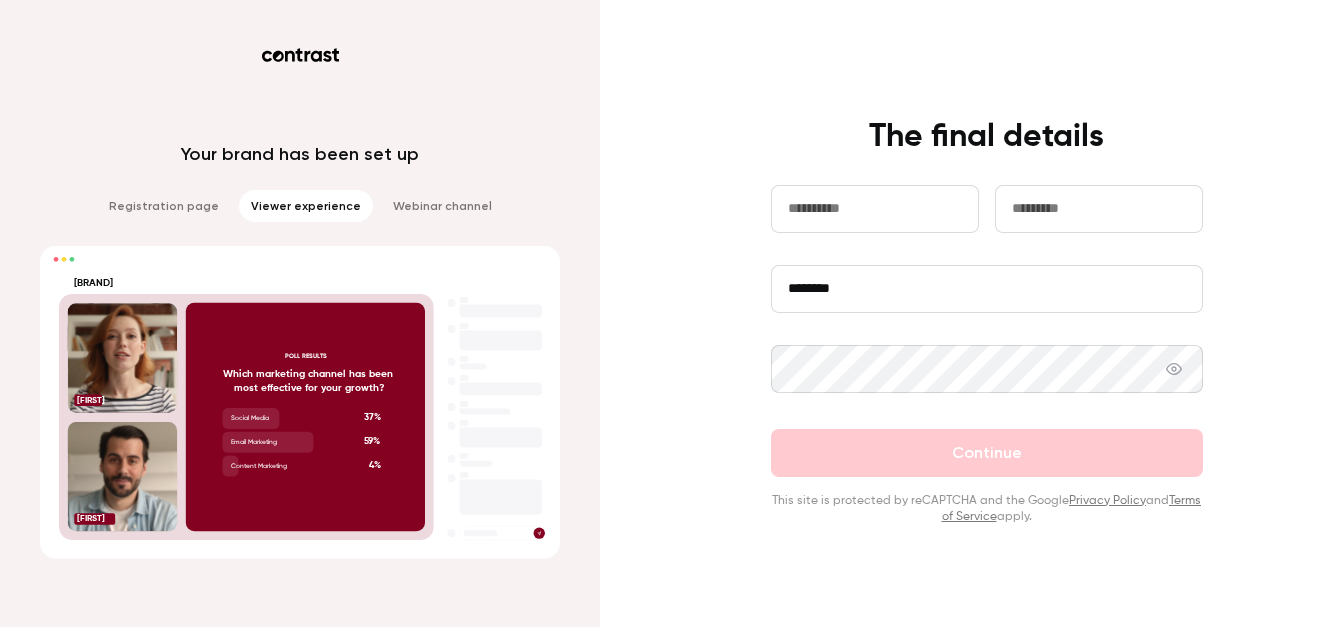 click at bounding box center [875, 209] 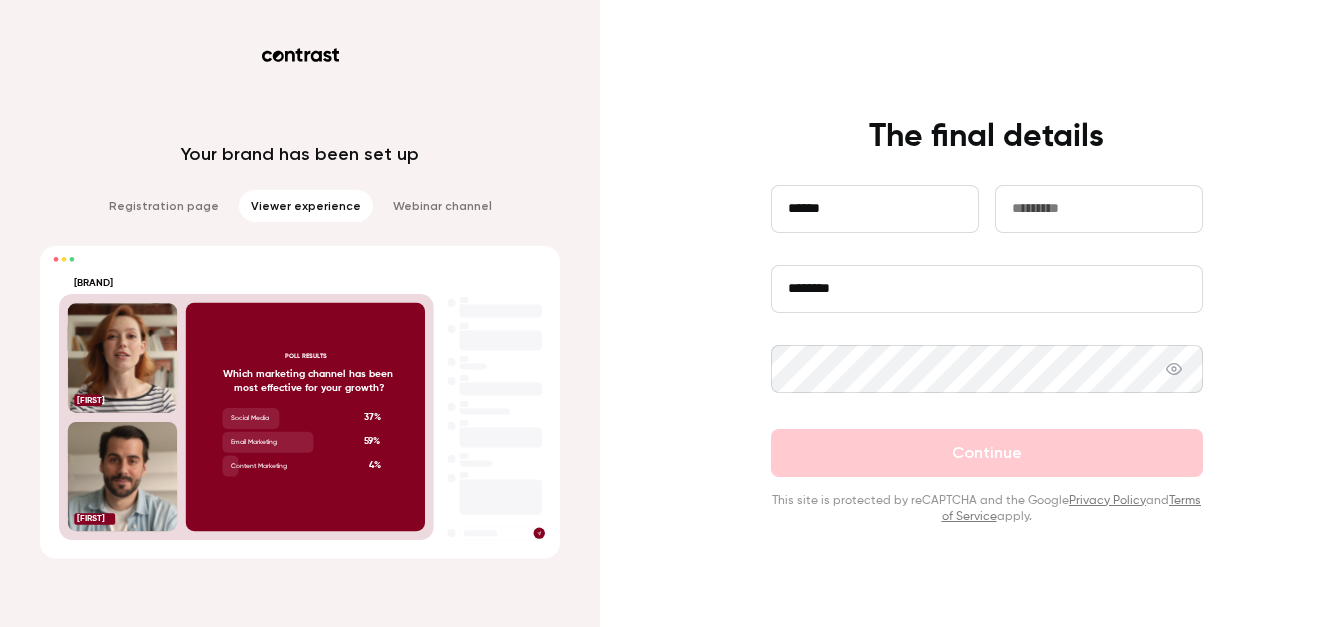 type on "*****" 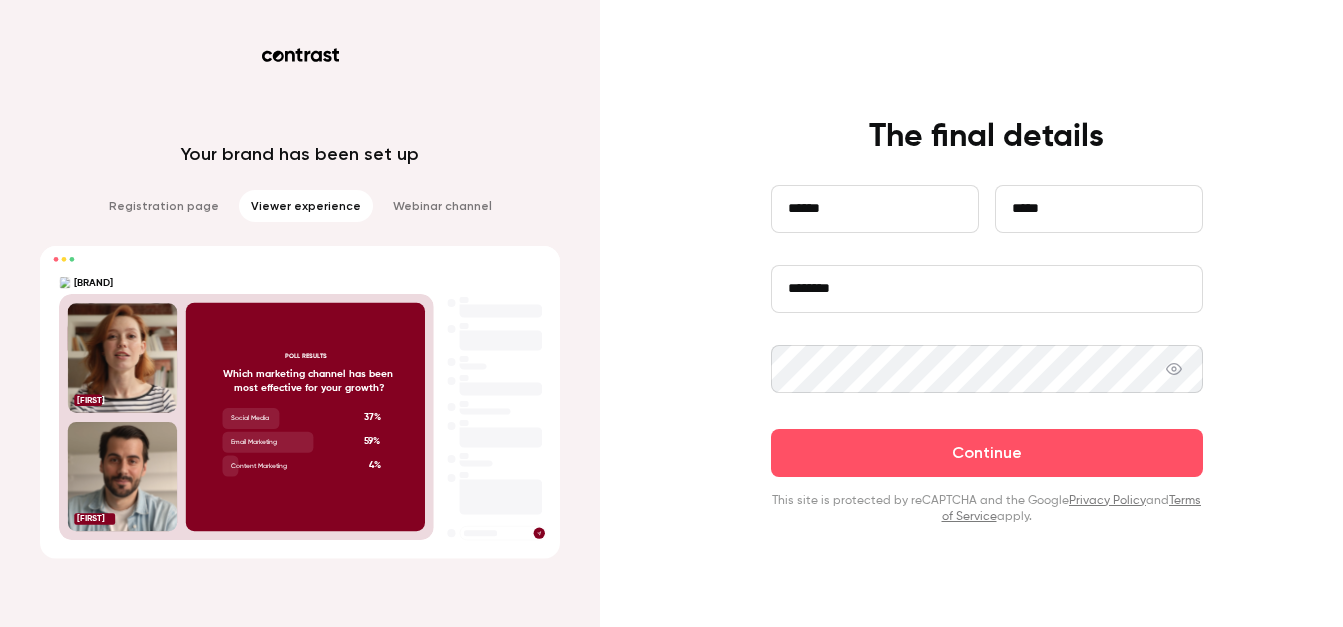 click 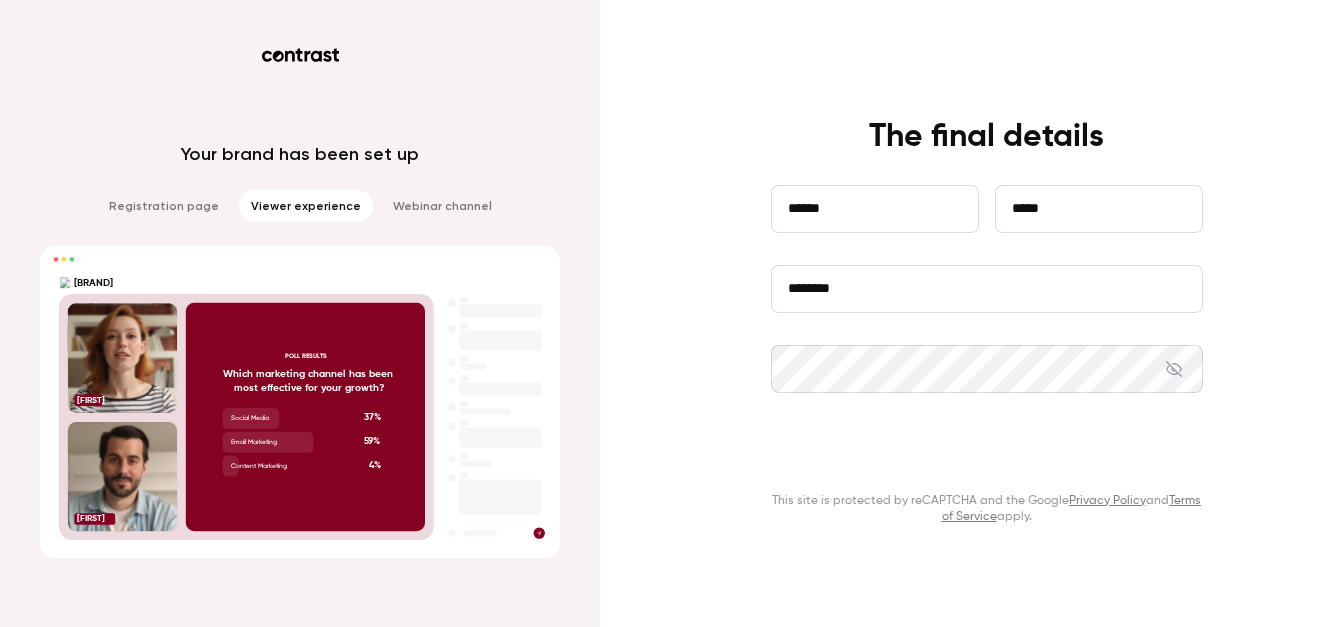 click on "Continue" at bounding box center [987, 453] 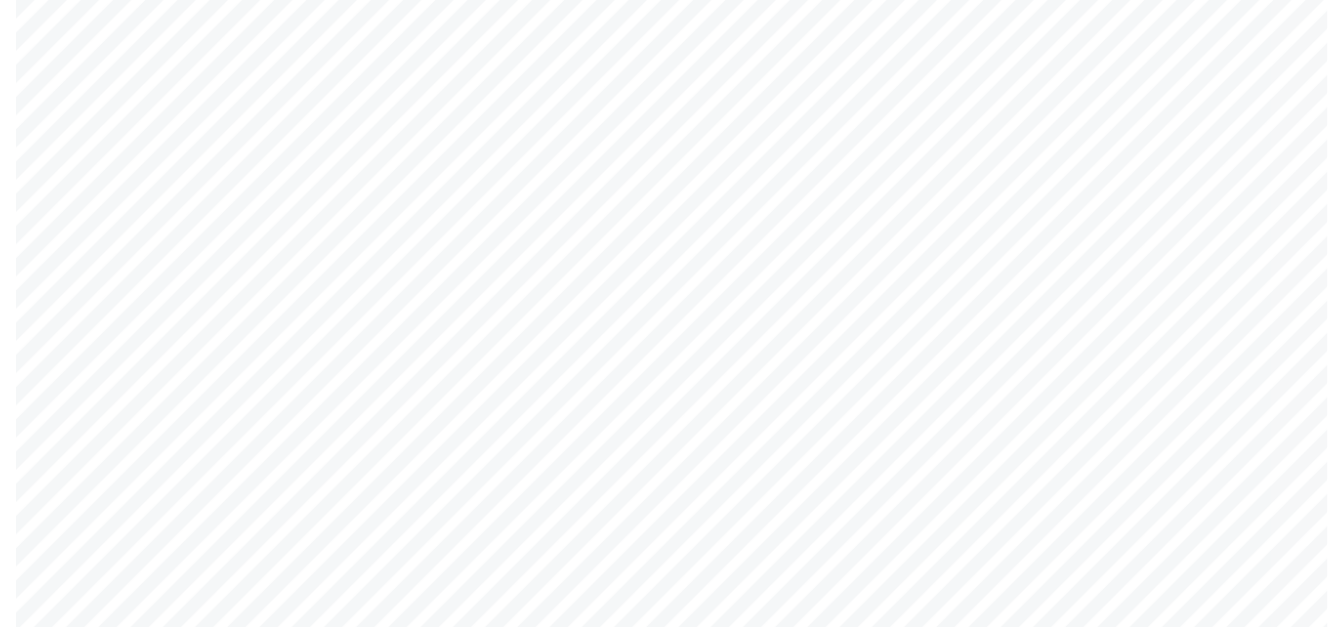 scroll, scrollTop: 0, scrollLeft: 0, axis: both 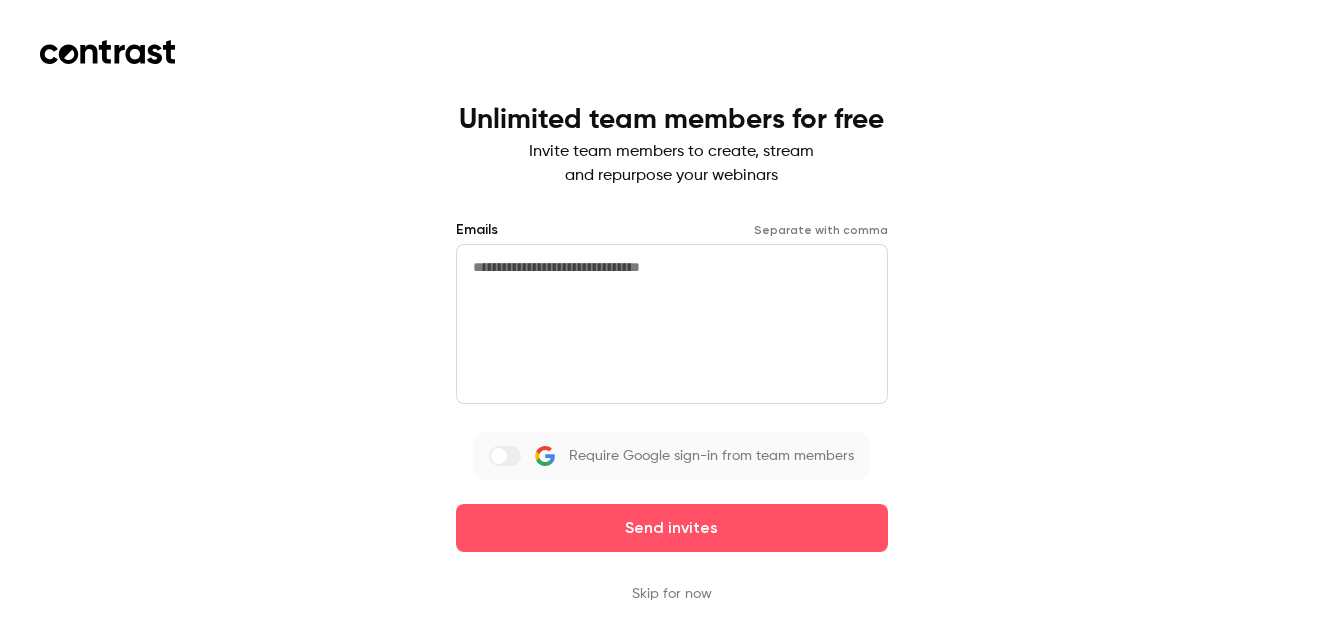 click on "Skip for now" at bounding box center [672, 594] 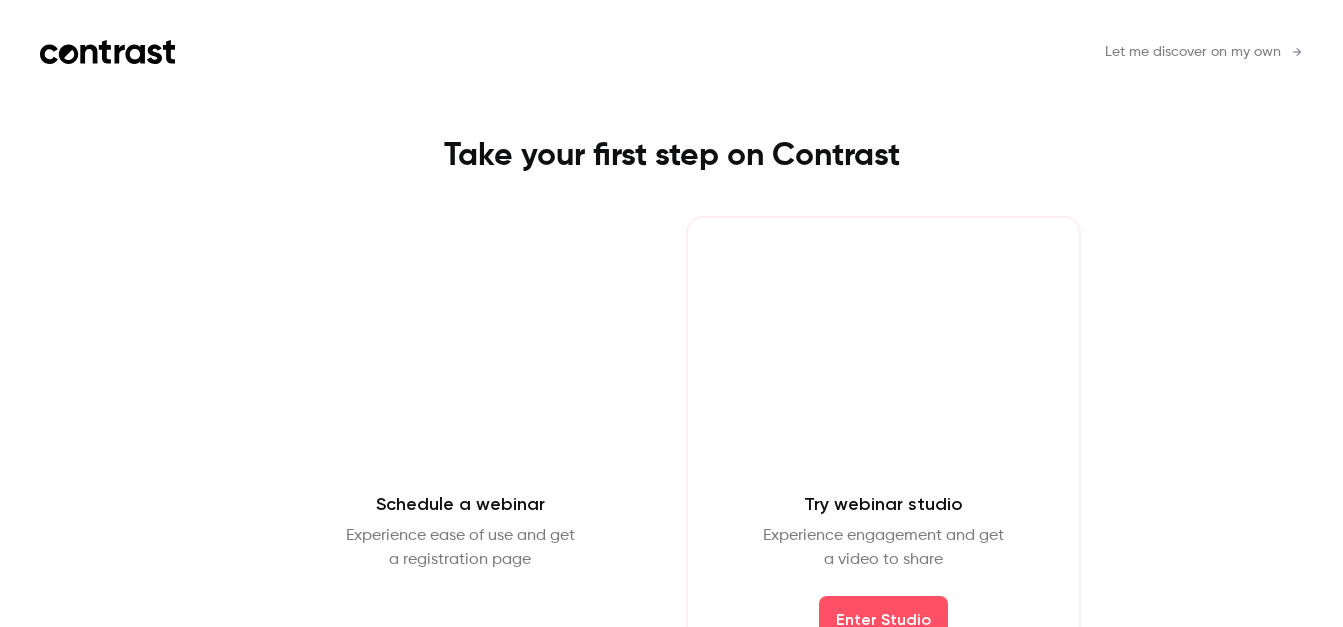 scroll, scrollTop: 59, scrollLeft: 0, axis: vertical 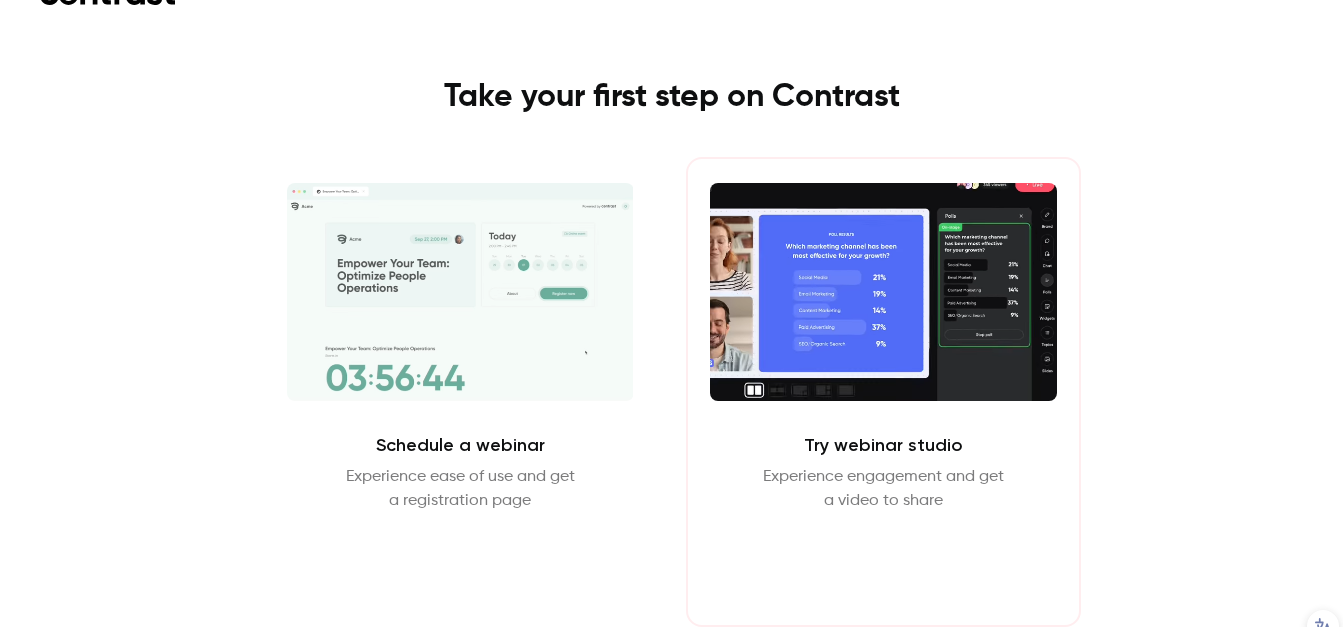 click on "Enter Studio" at bounding box center [883, 561] 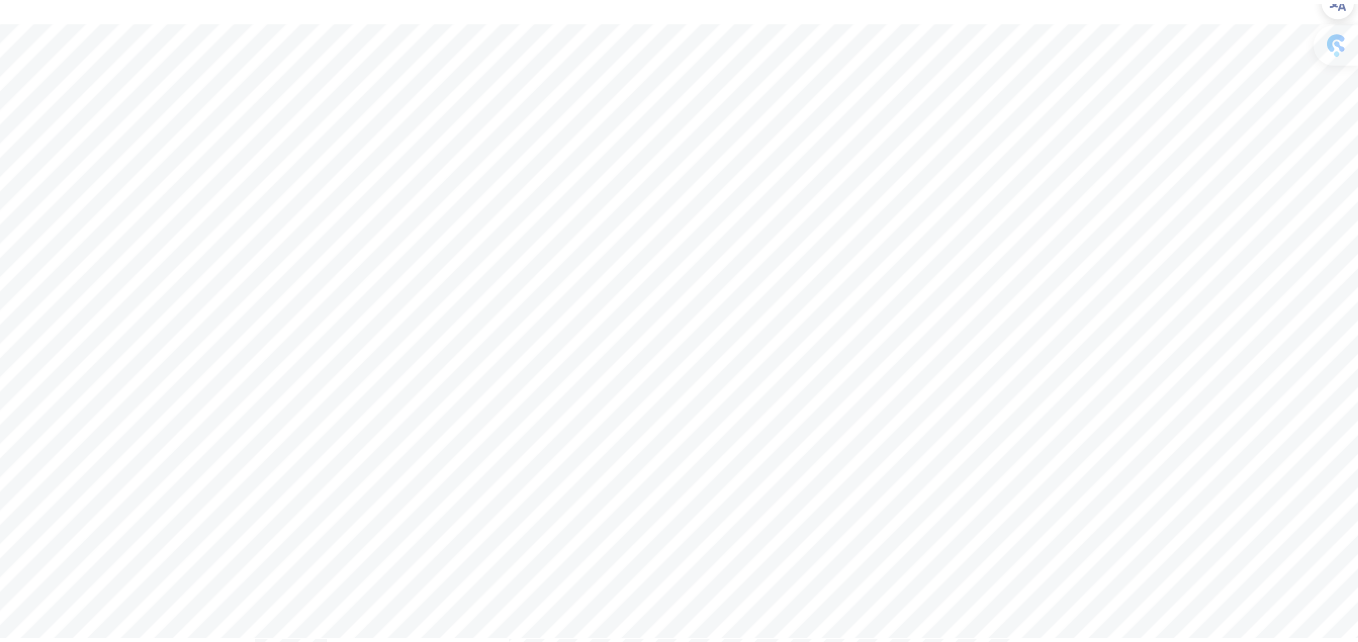 scroll, scrollTop: 7, scrollLeft: 0, axis: vertical 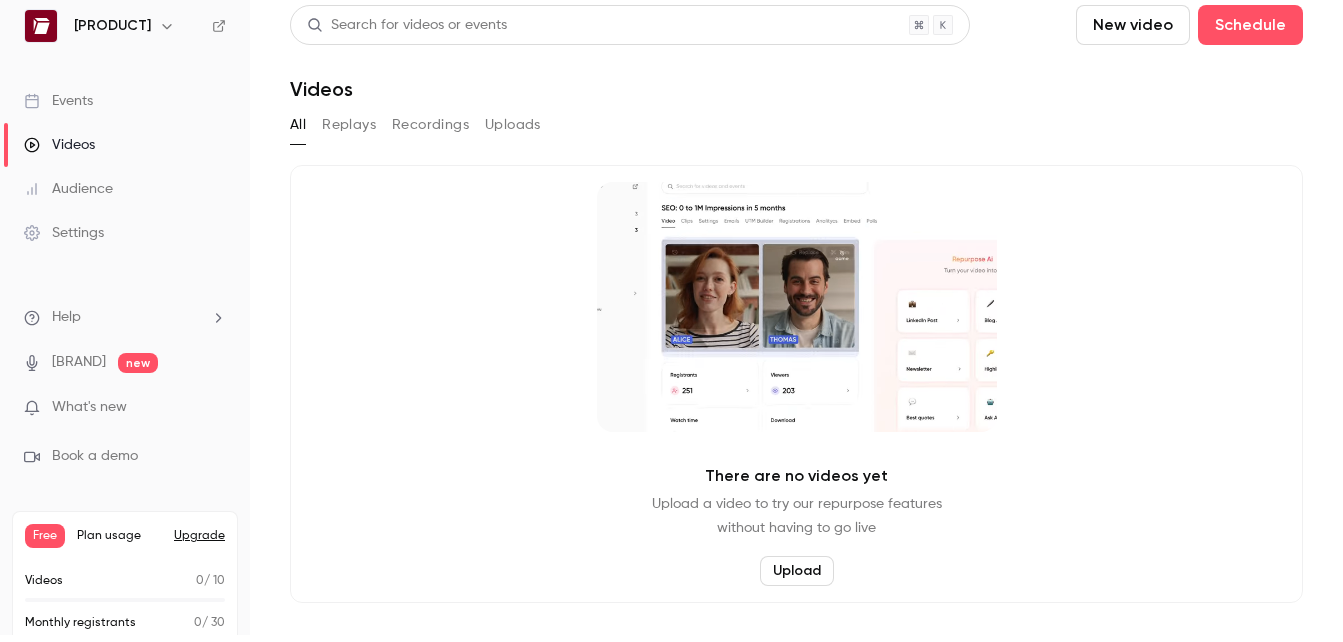 click on "Events" at bounding box center [125, 101] 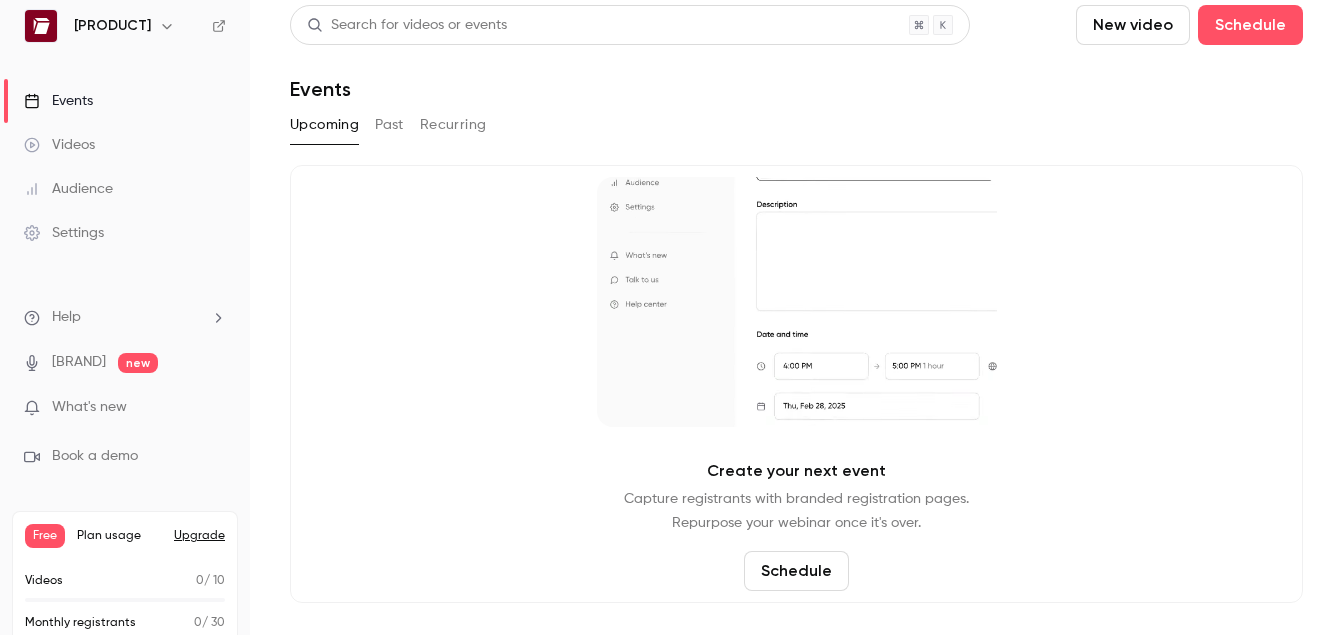 click on "Videos" at bounding box center (59, 145) 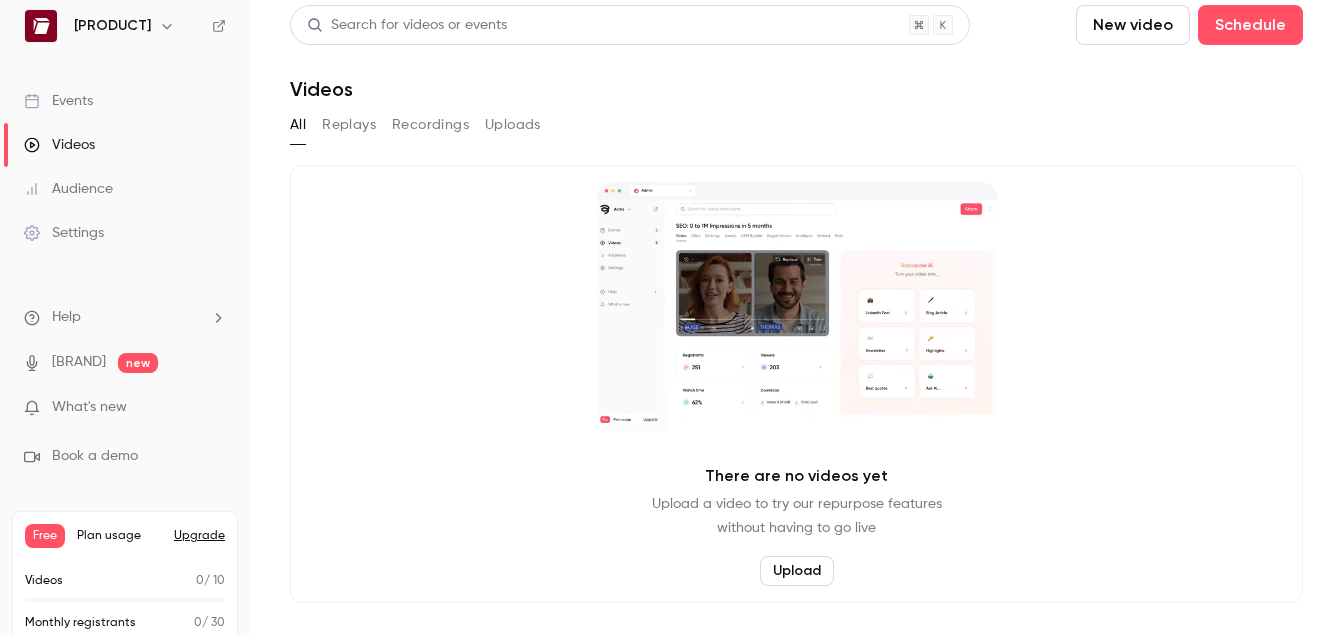 click on "New video" at bounding box center (1133, 25) 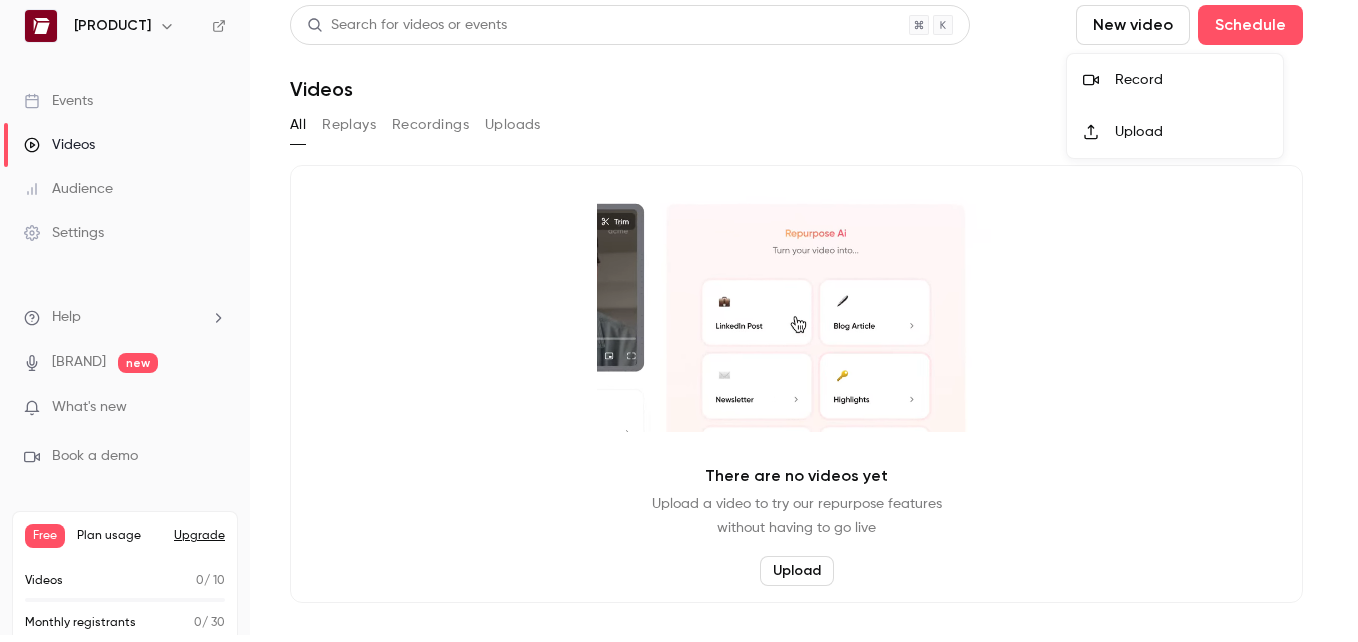 click at bounding box center (1099, 80) 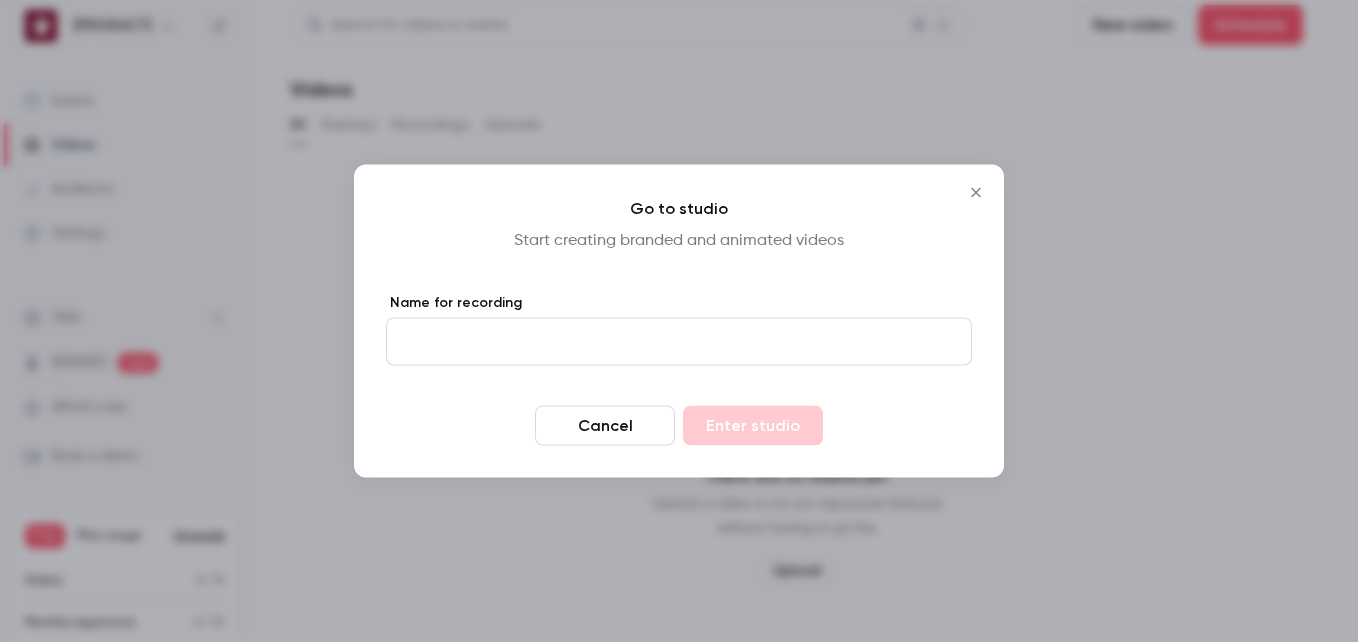 click on "Name for recording" at bounding box center [679, 342] 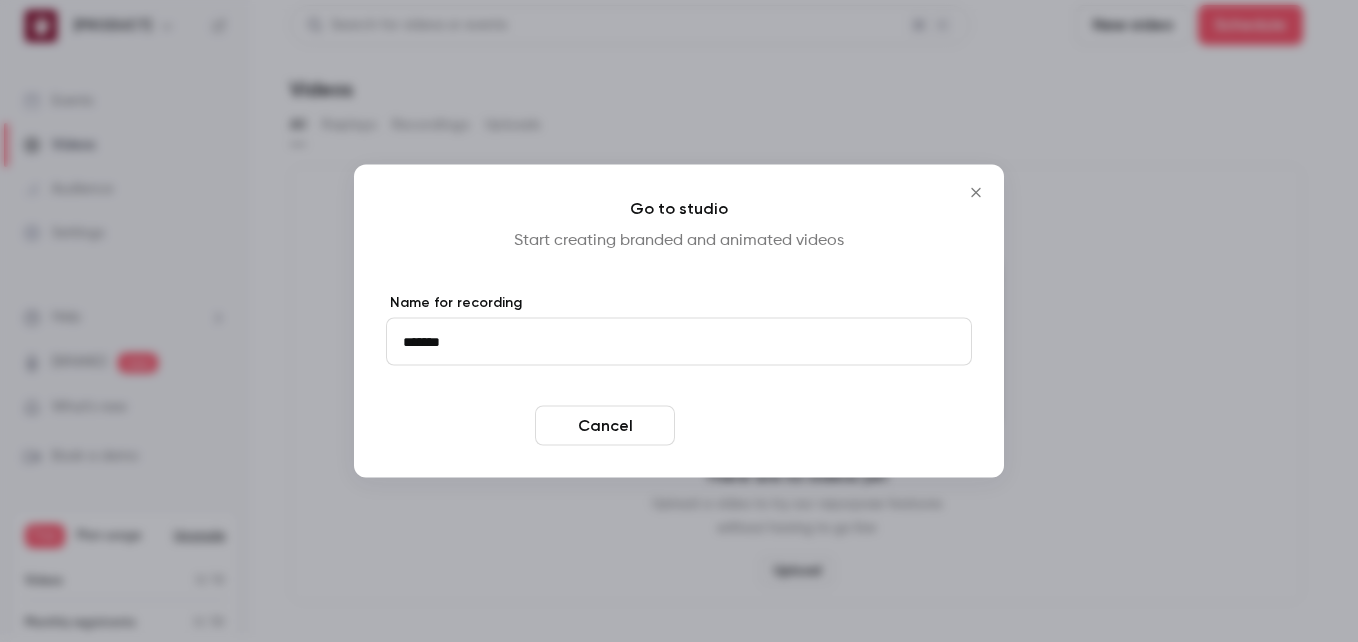 type on "*******" 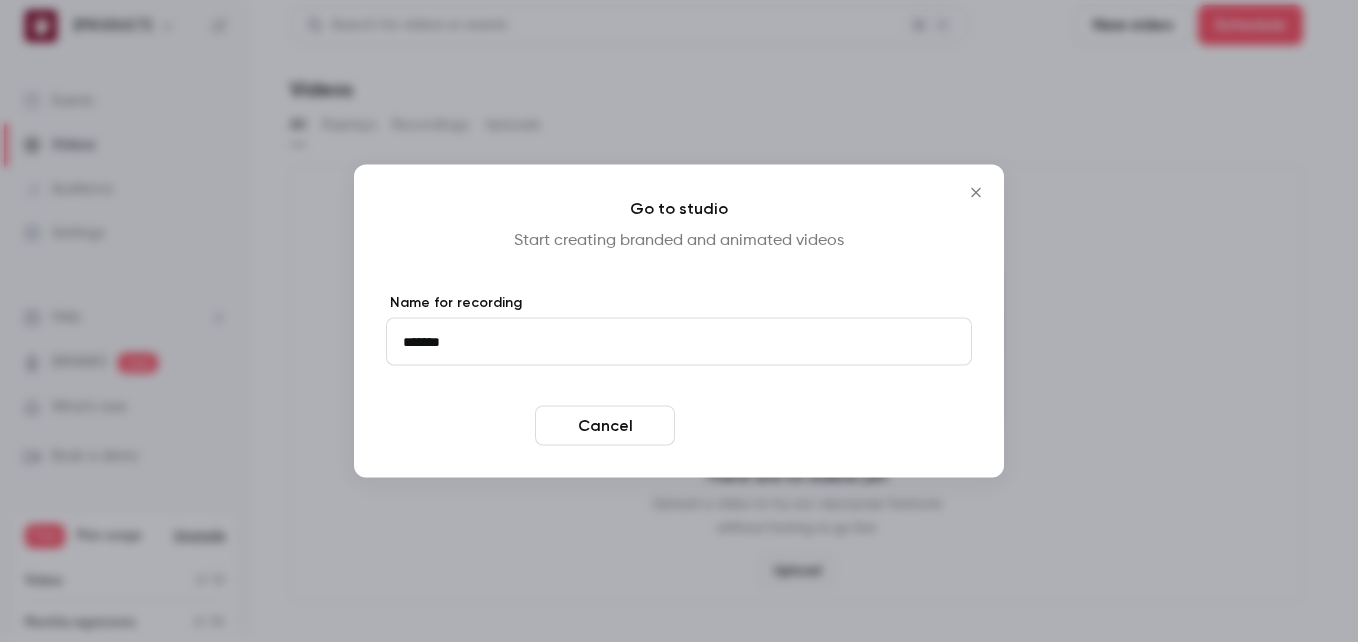 click on "Enter studio" at bounding box center (753, 426) 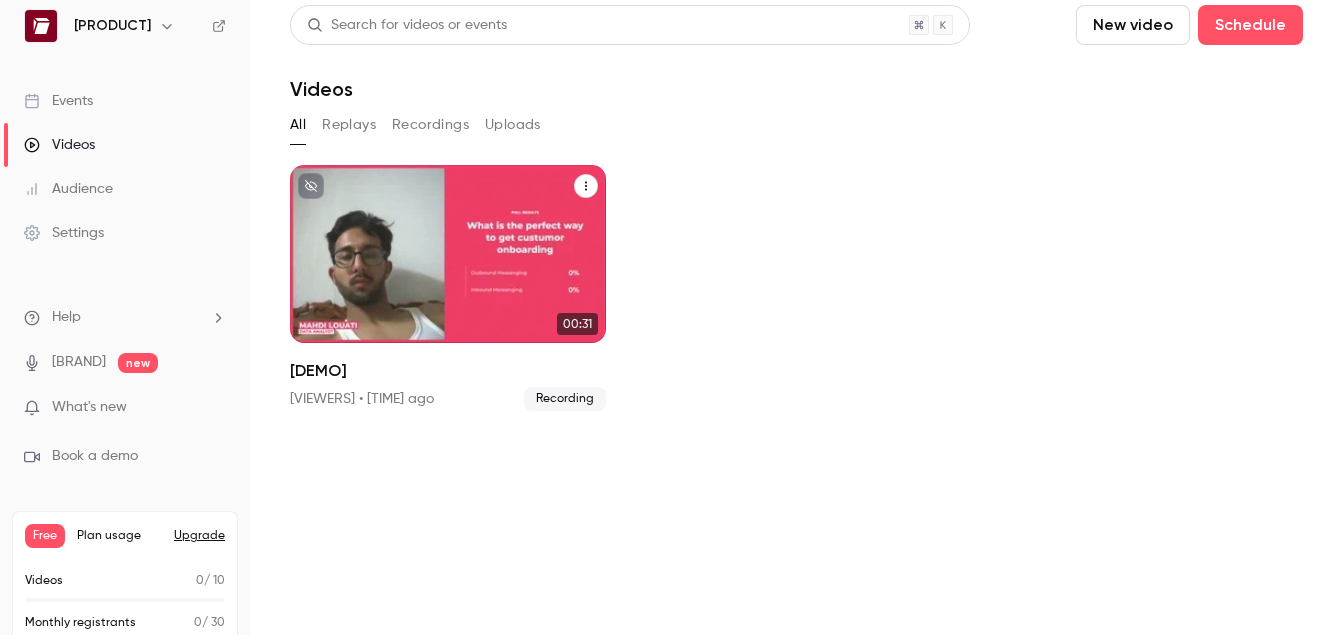 click 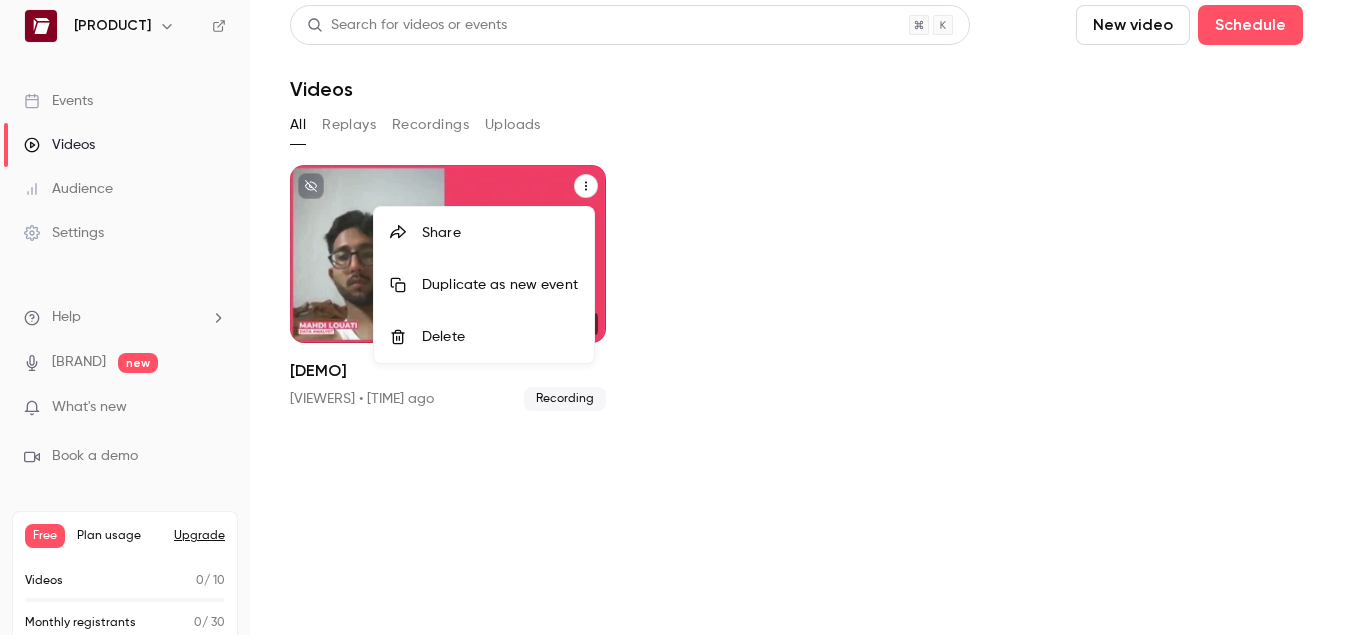 click at bounding box center (679, 321) 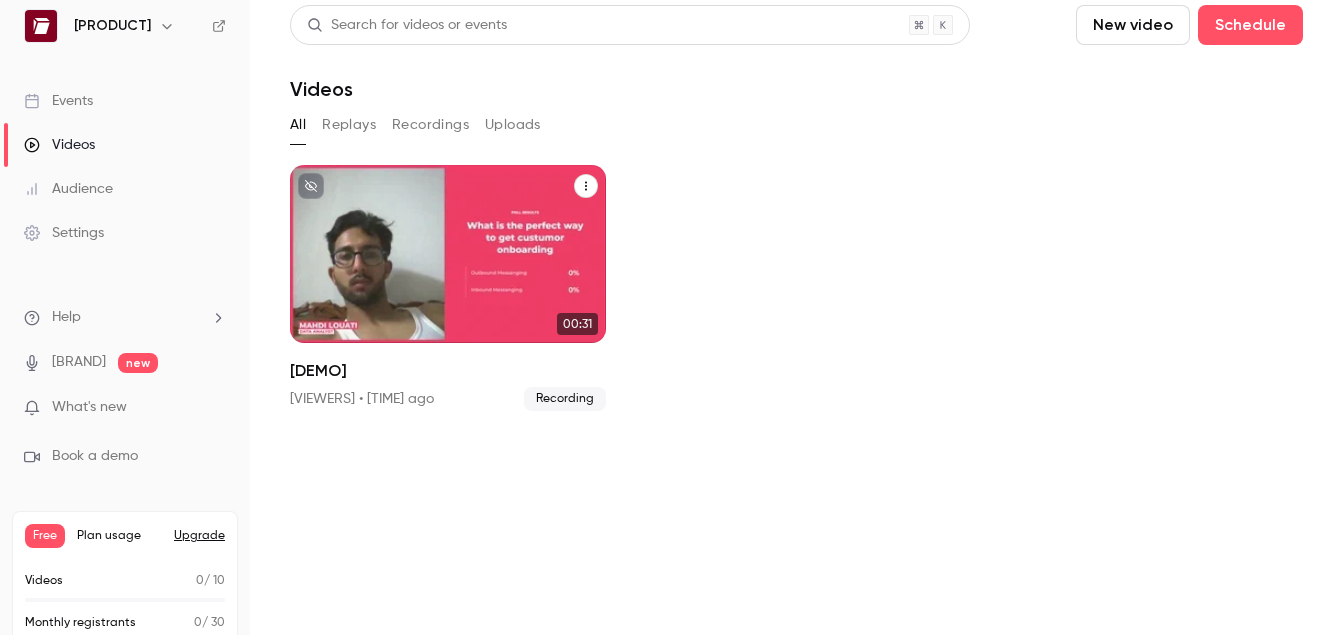 click on "Tutamail Aug 2 DemoCTA" at bounding box center [448, 254] 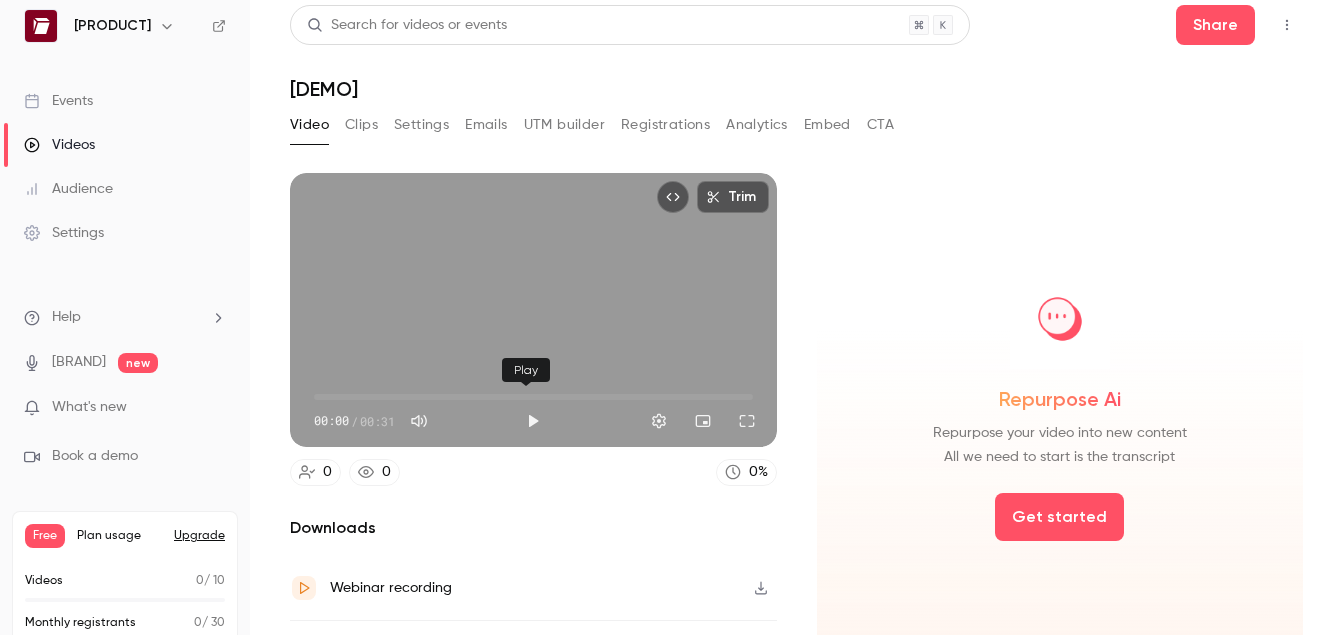 click at bounding box center (533, 421) 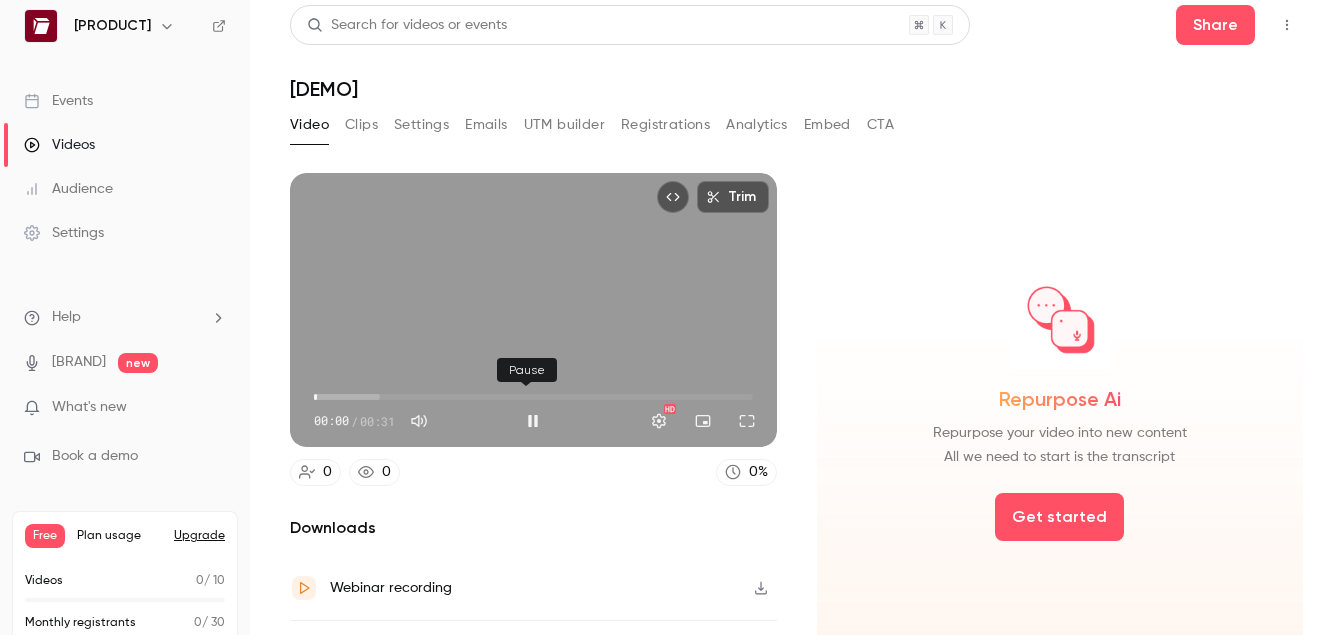 click at bounding box center (533, 421) 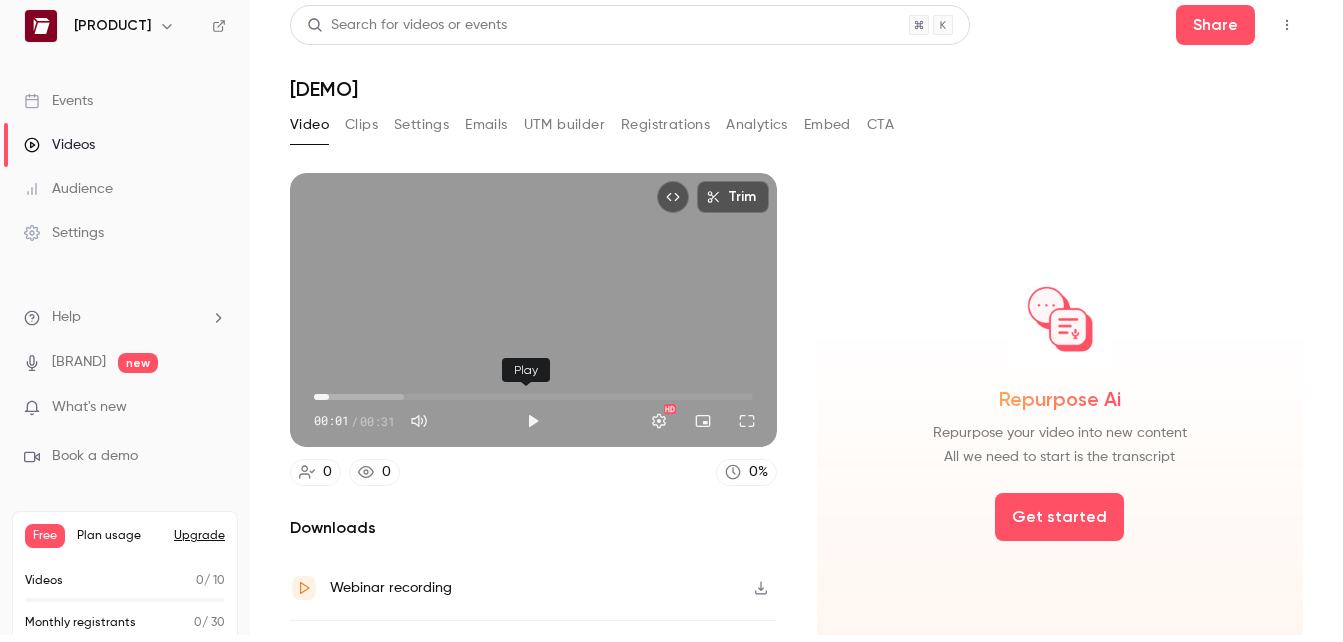 click at bounding box center [533, 421] 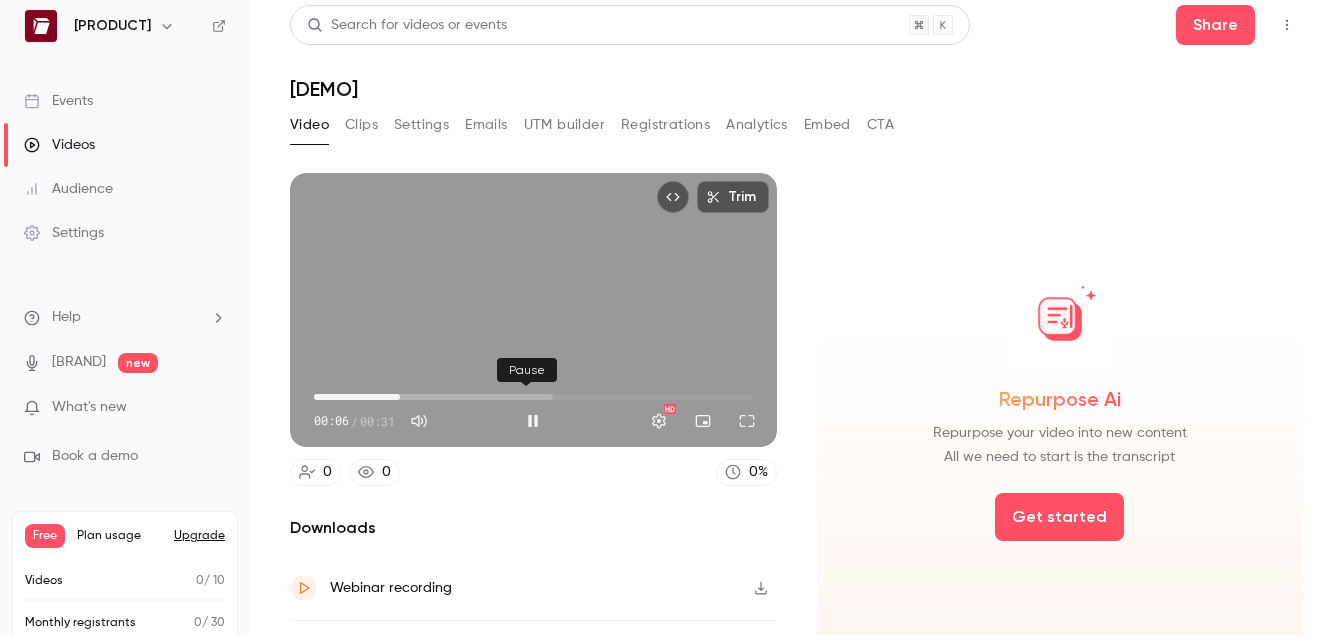 click at bounding box center [533, 421] 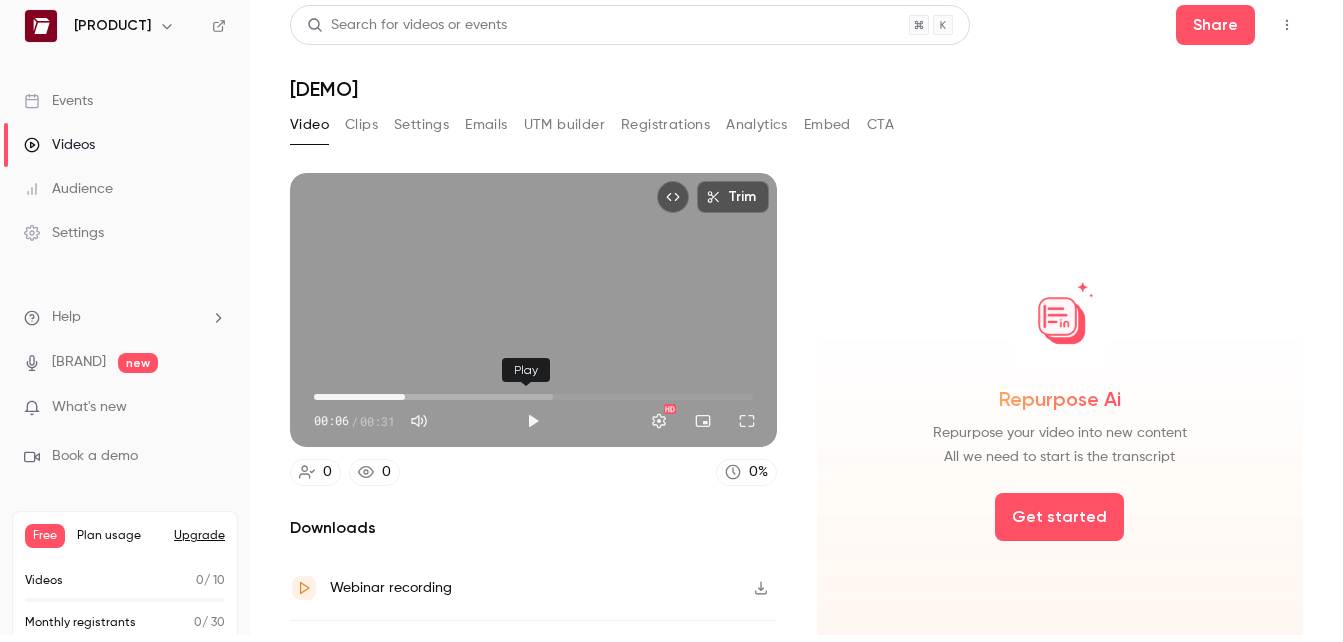 type on "***" 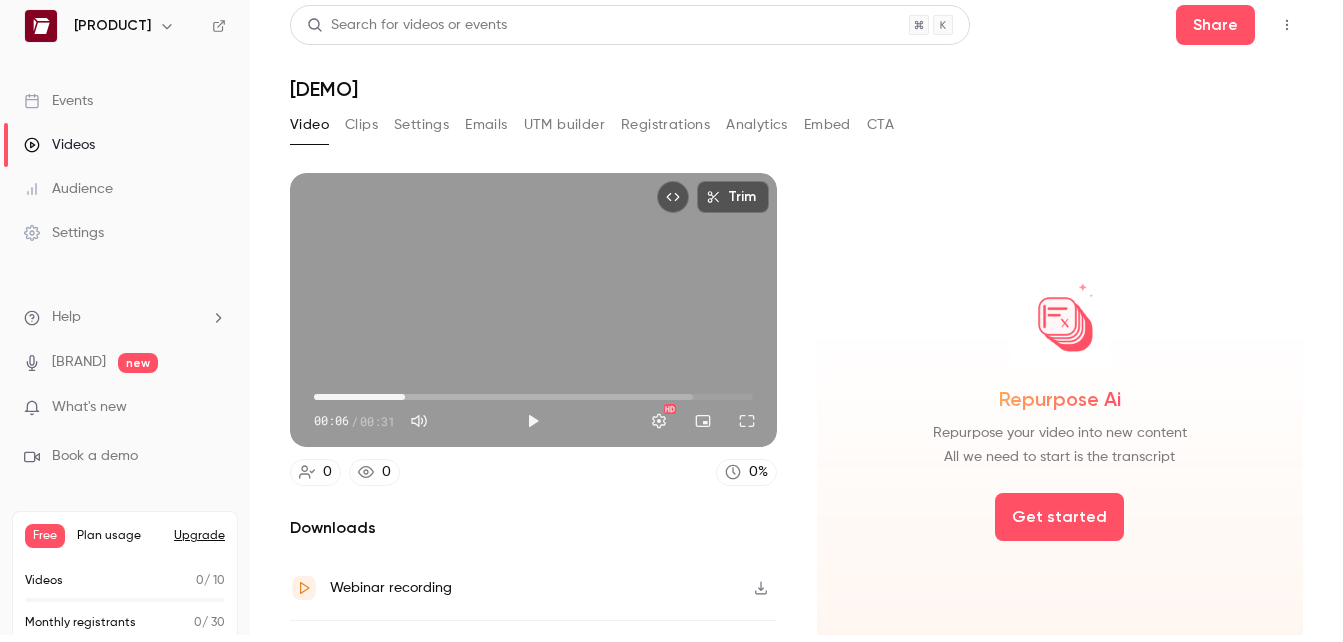 click 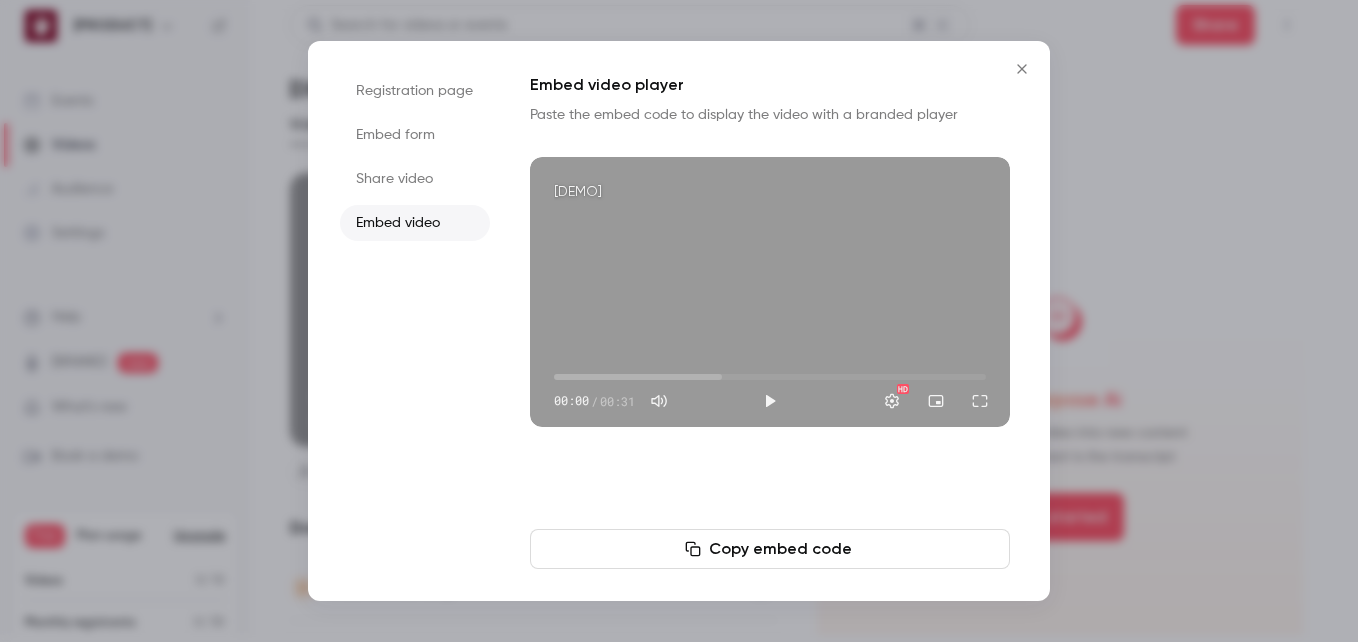 click on "Copy embed code" at bounding box center (770, 549) 